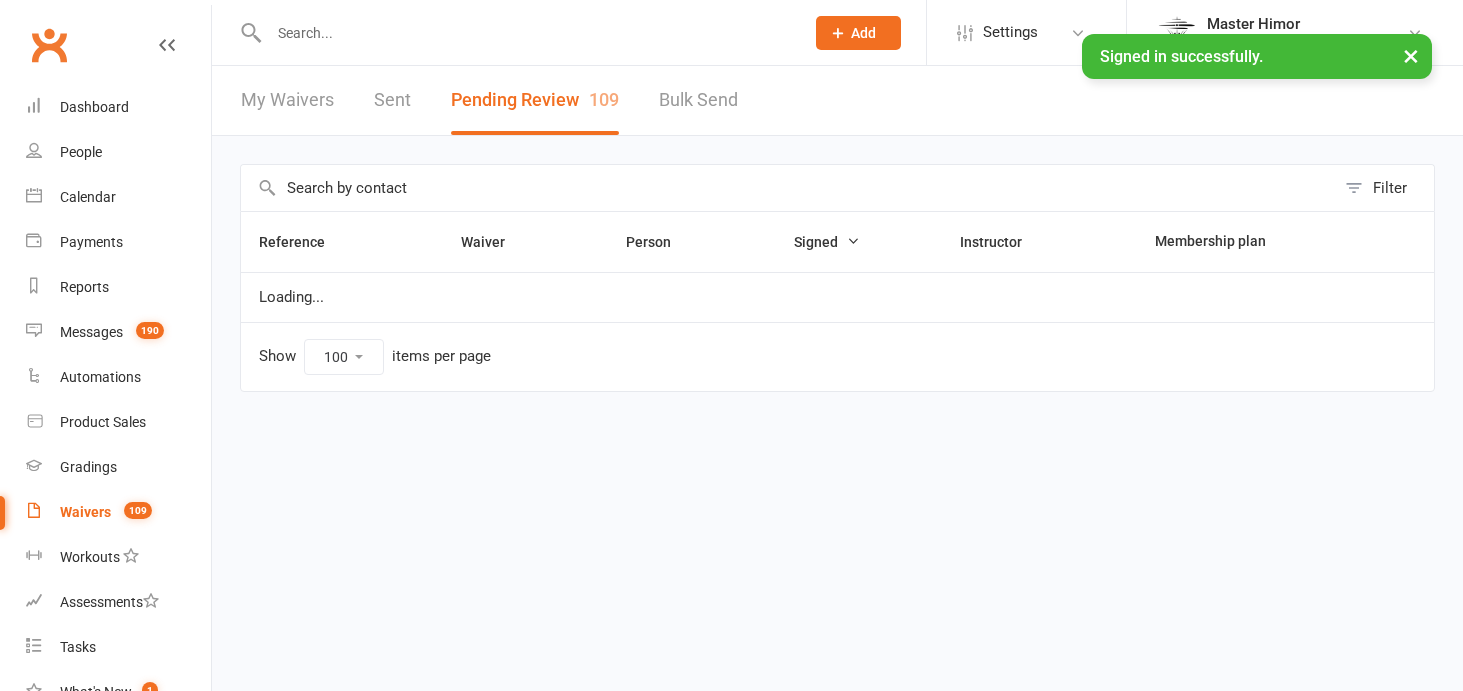 select on "100" 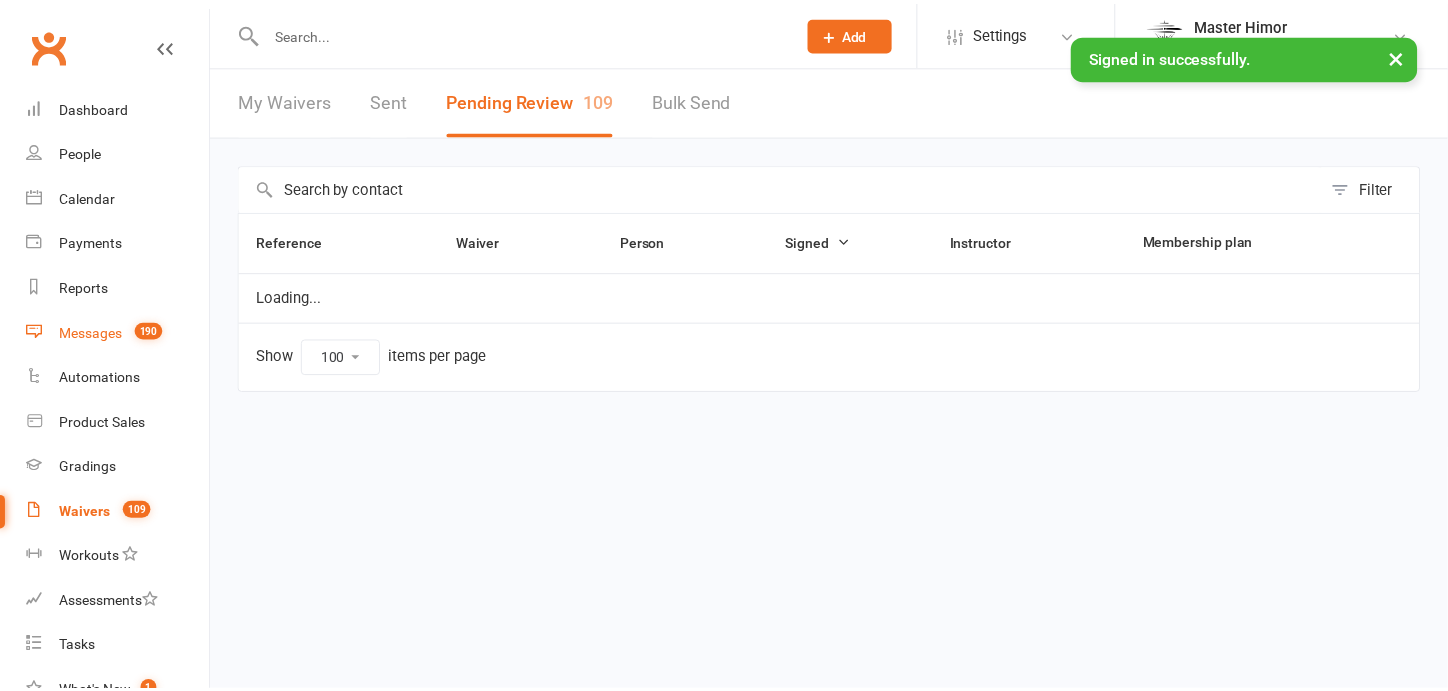 scroll, scrollTop: 0, scrollLeft: 0, axis: both 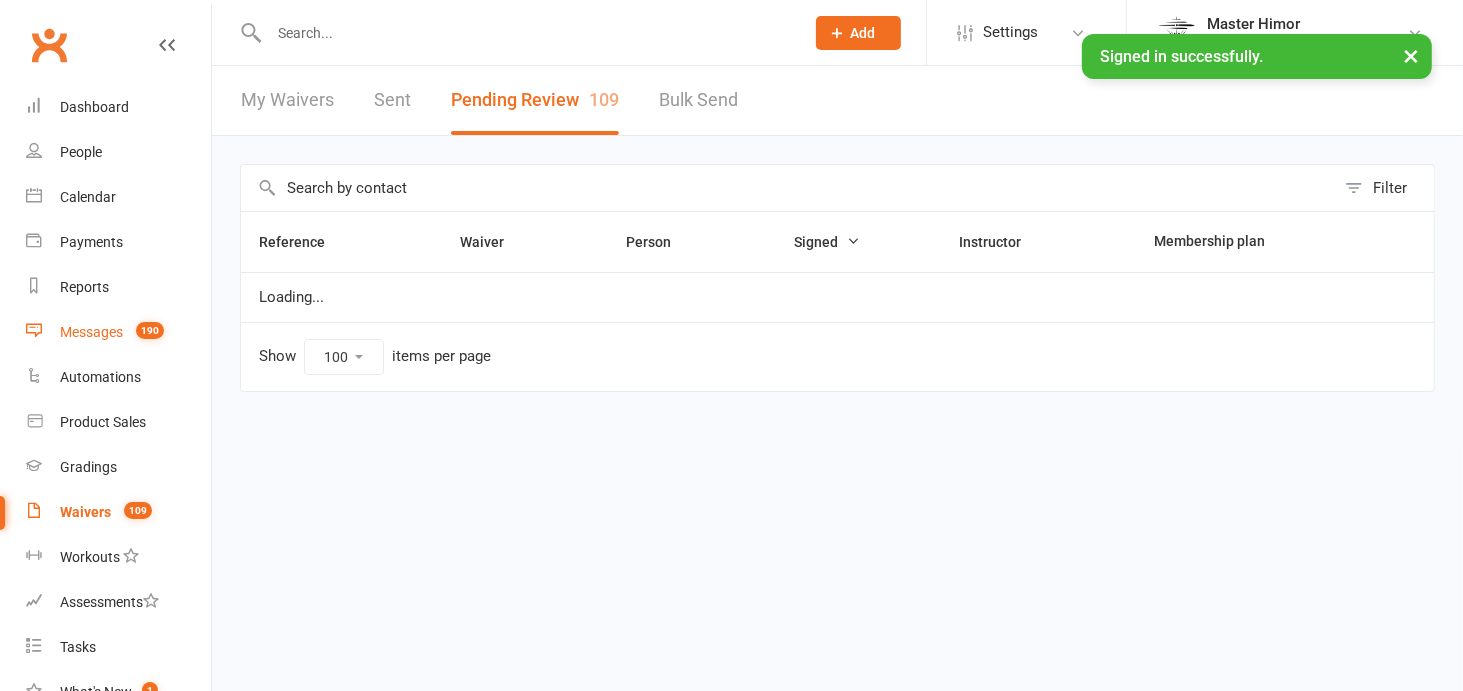 click on "Messages   190" at bounding box center [118, 332] 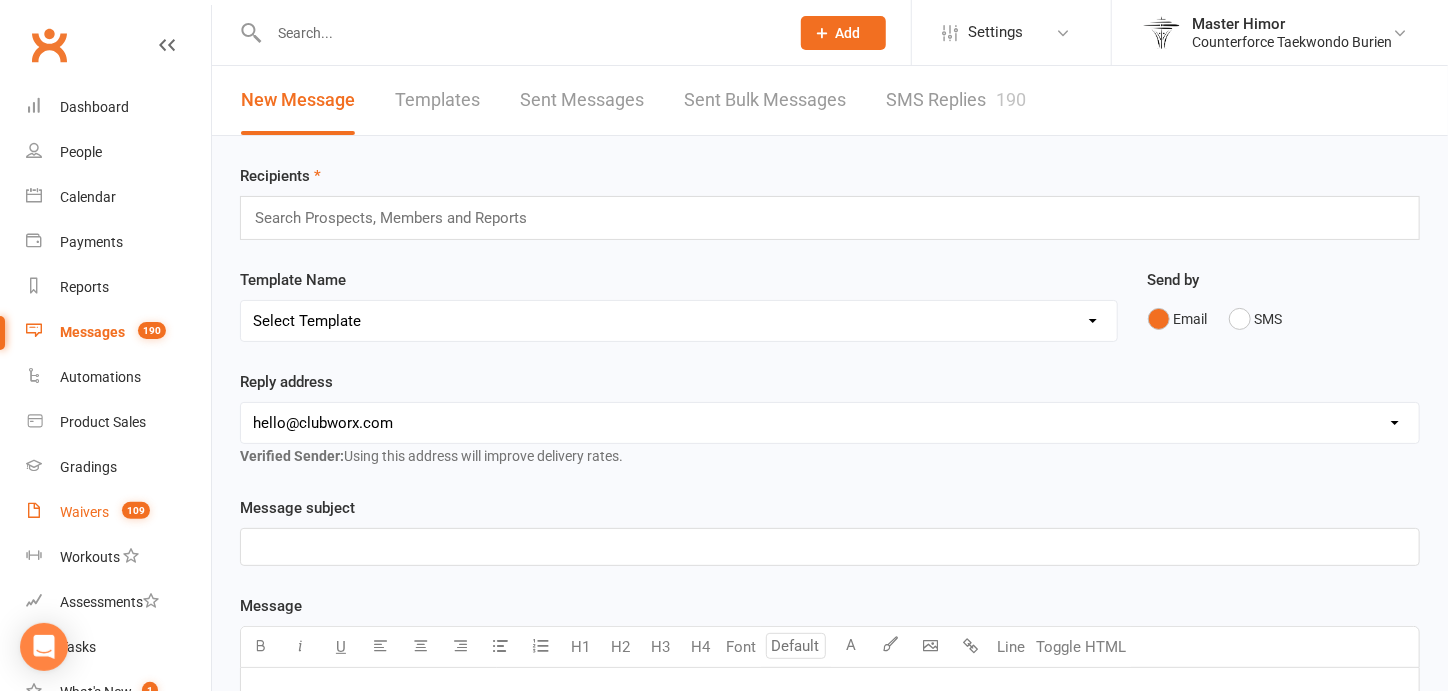 click on "Waivers   109" at bounding box center (118, 512) 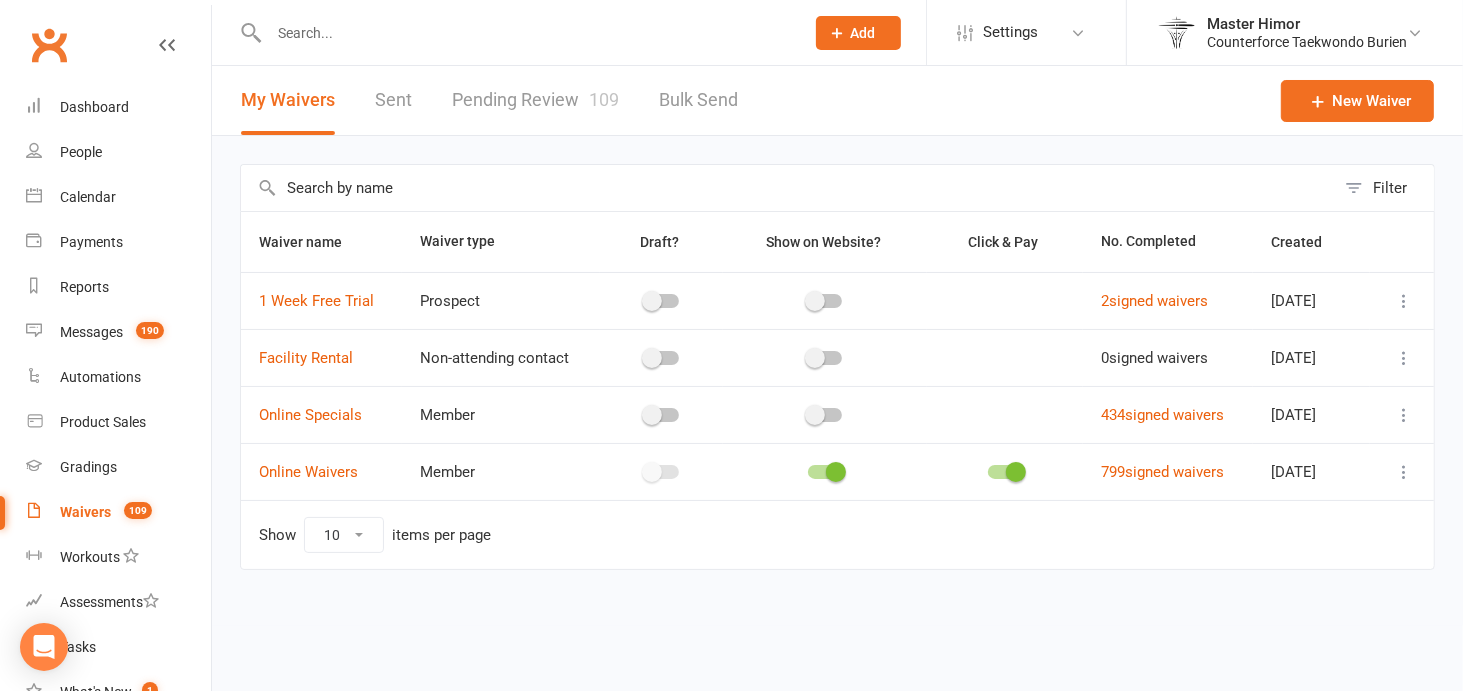 click on "Pending Review 109" at bounding box center (535, 100) 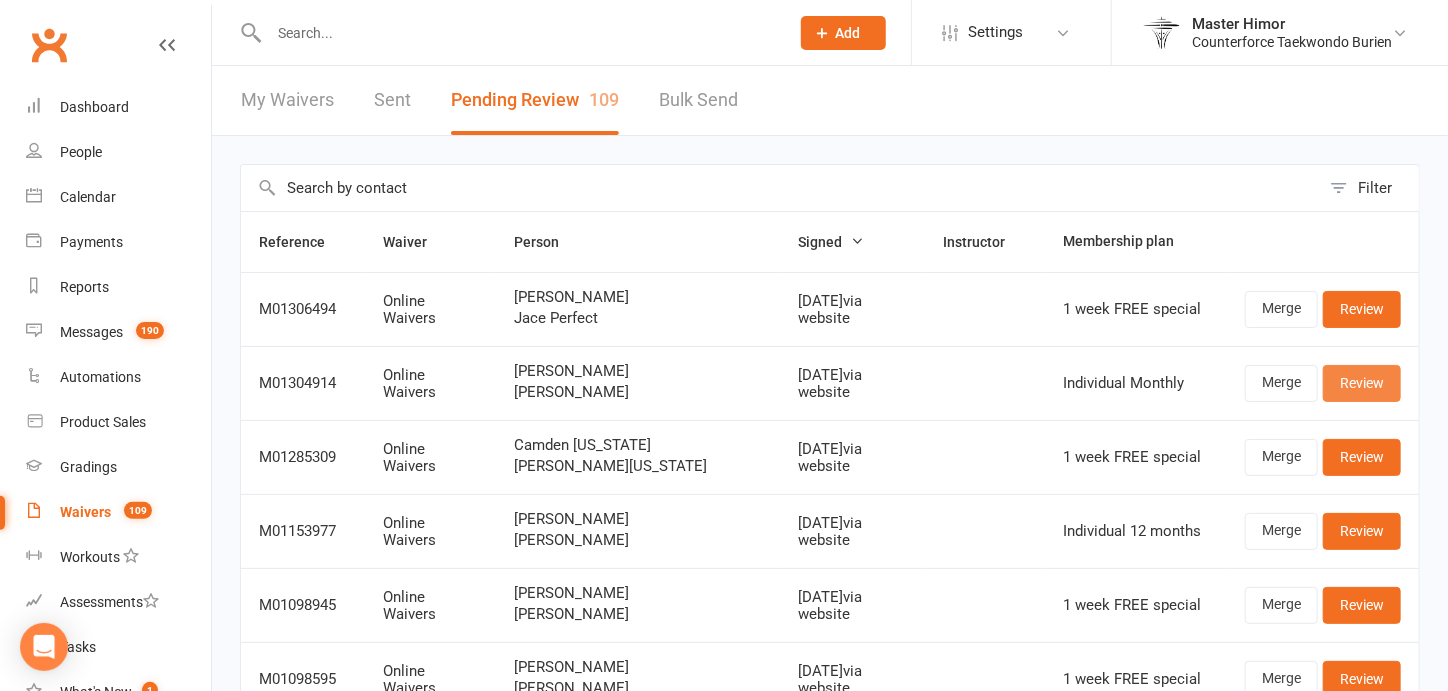 click on "Review" at bounding box center (1362, 383) 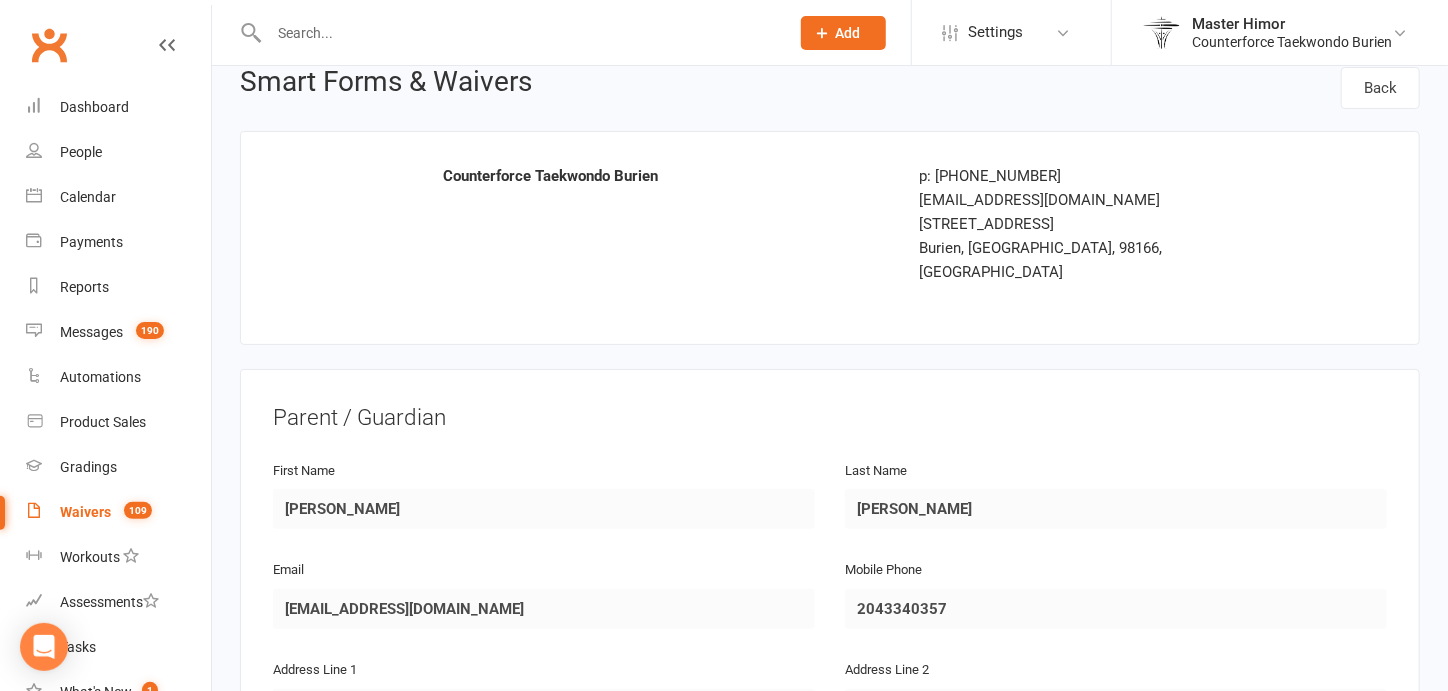 scroll, scrollTop: 0, scrollLeft: 0, axis: both 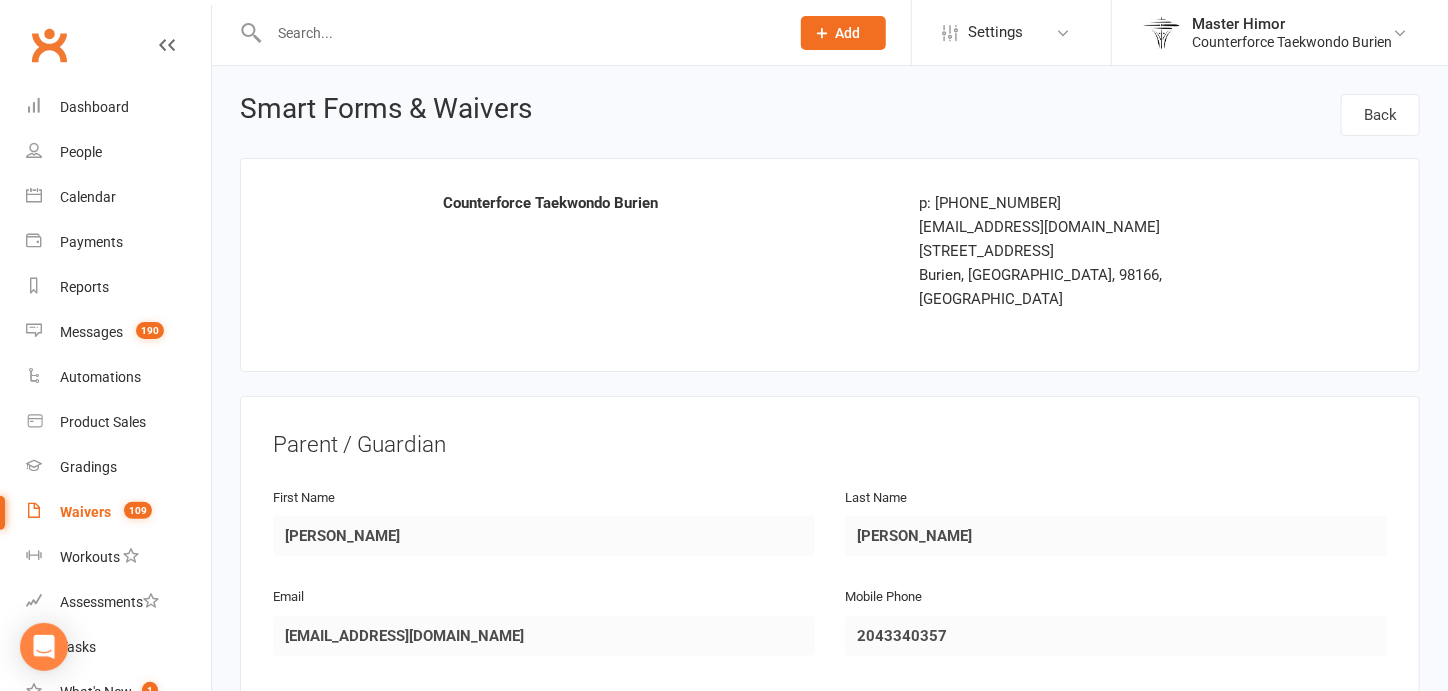 click at bounding box center (519, 33) 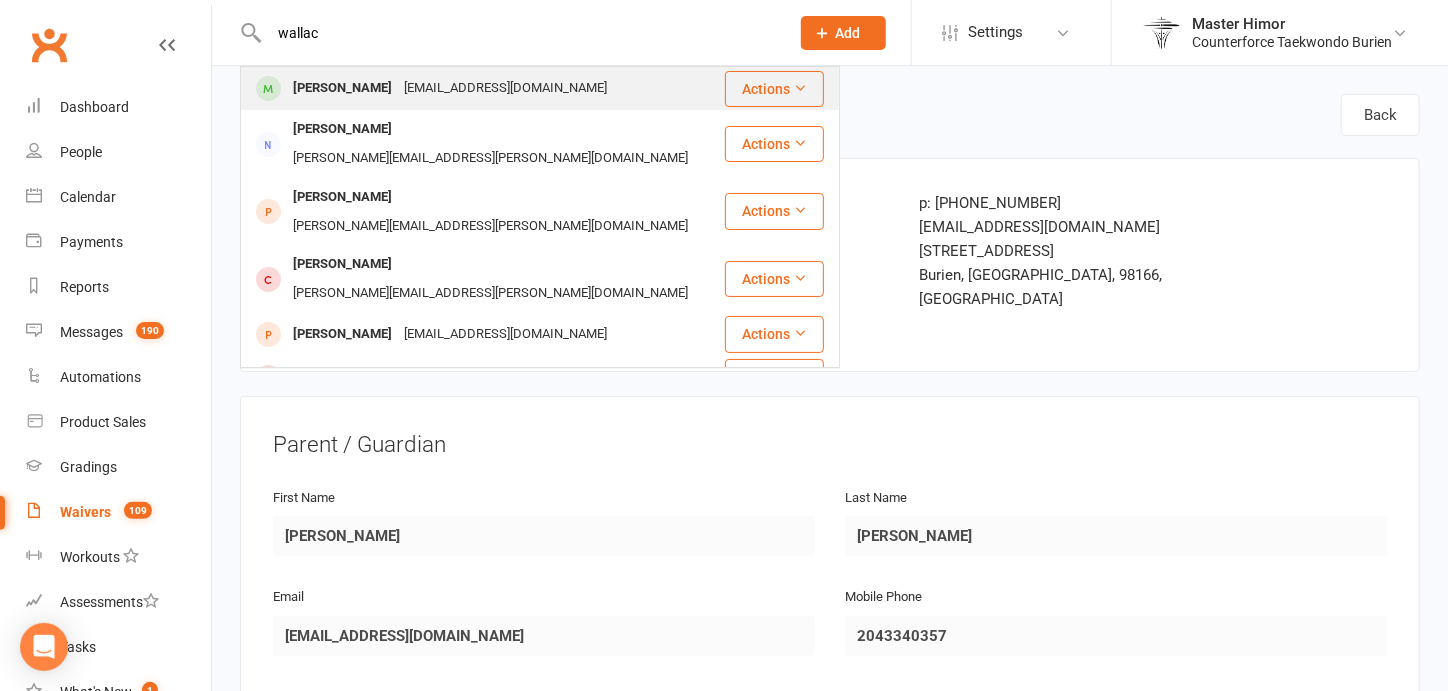 click on "[EMAIL_ADDRESS][DOMAIN_NAME]" at bounding box center (505, 88) 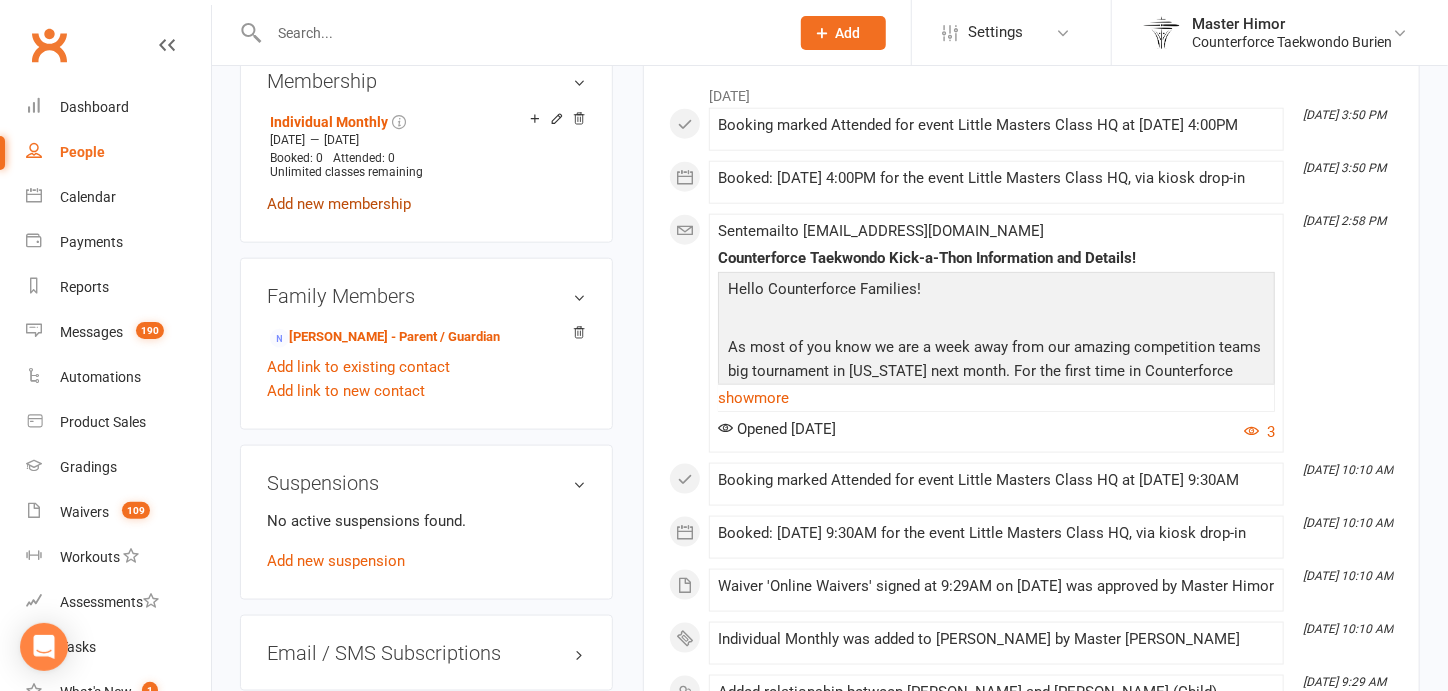 scroll, scrollTop: 1040, scrollLeft: 0, axis: vertical 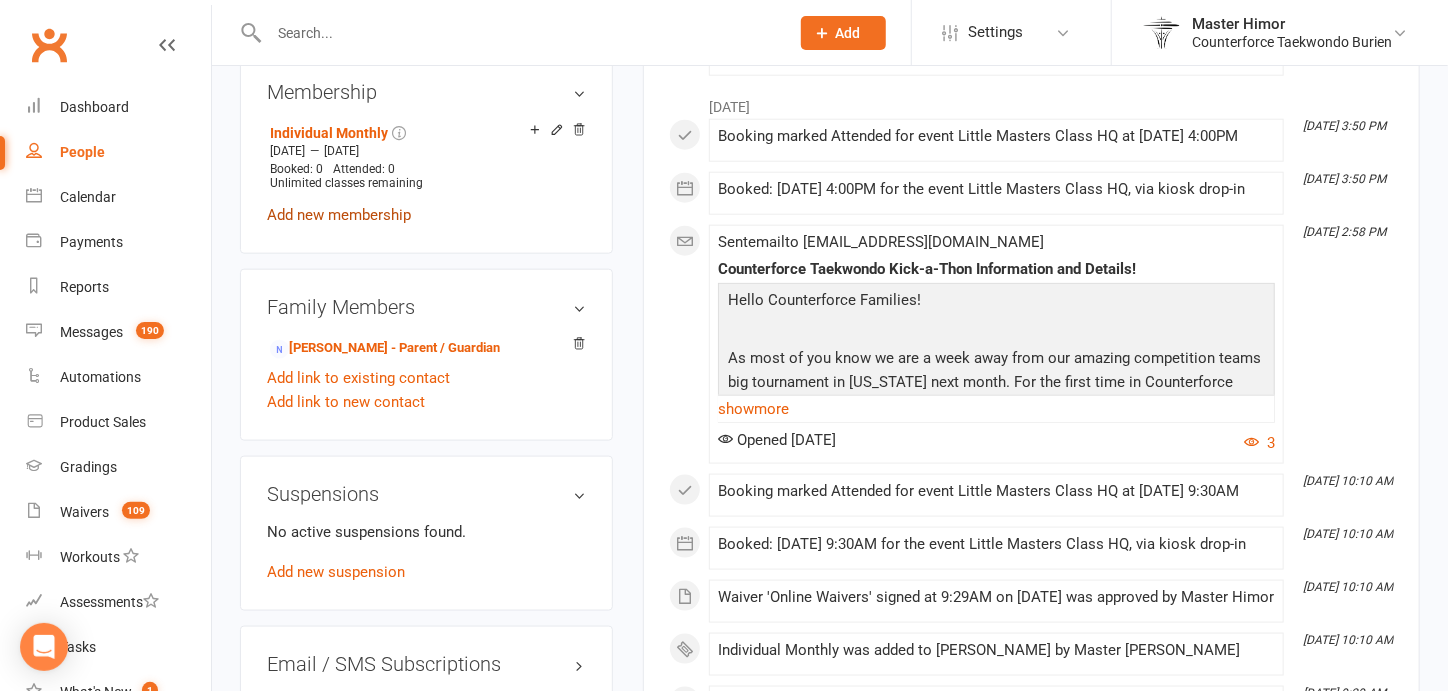 click on "Add new membership" at bounding box center [339, 215] 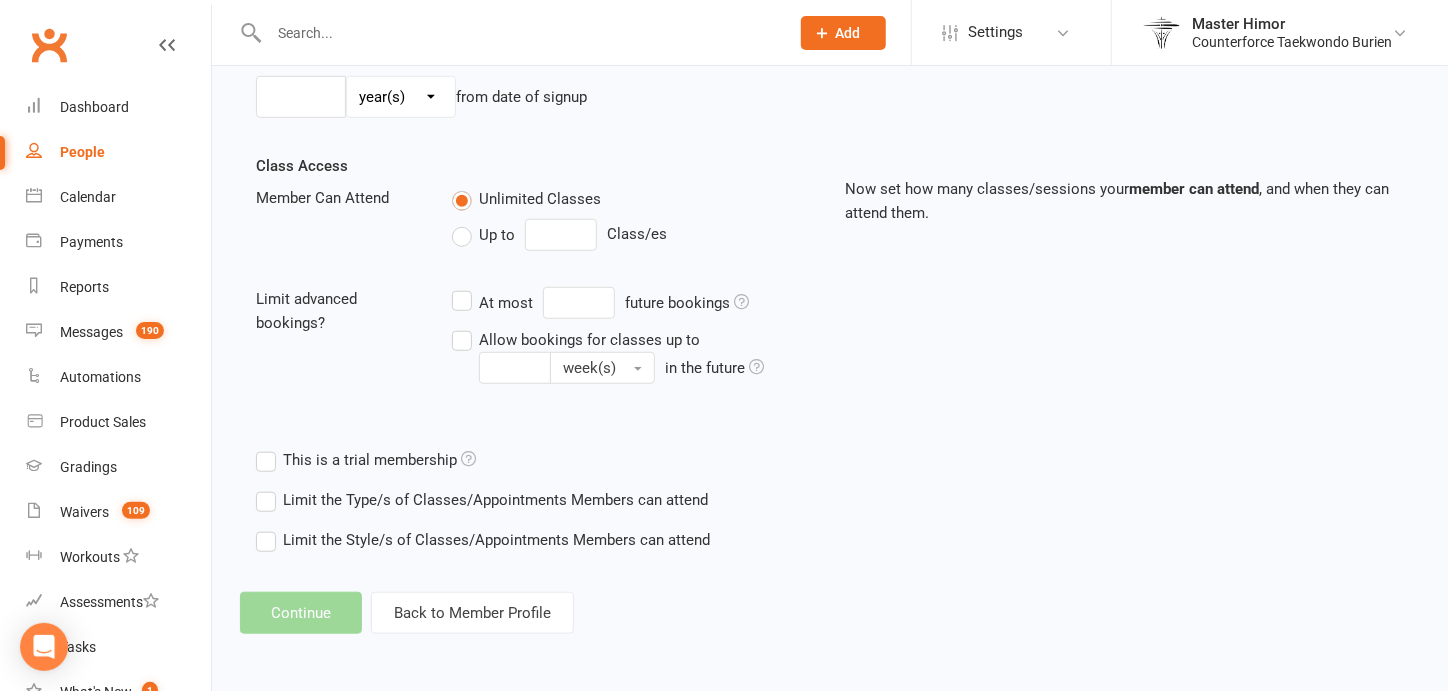 scroll, scrollTop: 0, scrollLeft: 0, axis: both 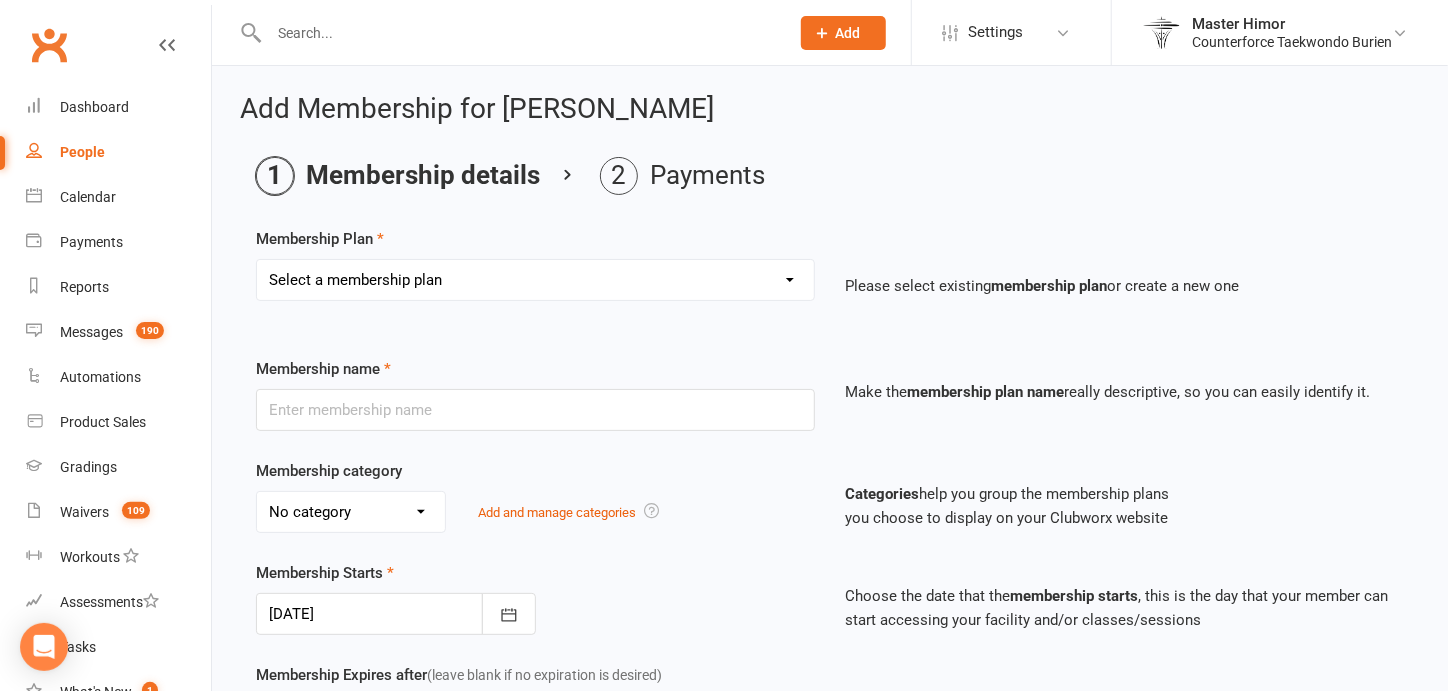 click on "Select a membership plan Create new Membership Plan 1 week FREE special 4 weeks + FREE uniform Individual 12 months Individual 6 months Individual Monthly Birthday Party NEW YEARS SPECIAL: 2 weeks + FREE uniform 2 months + FREE Uniform 1 Week CAMP Burien Individual Monthly Black Belt Club Sub-Member 2 Kids or 2 adults [DEMOGRAPHIC_DATA] Unlimited Family Plan Old Individual 1 x week Old PIF 1 YR Family FACILITY RENTAL Summer 2020 Special + Free Uniform Back-to-School 2 weeks special $49 2 WEEK SPECIAL" at bounding box center (535, 280) 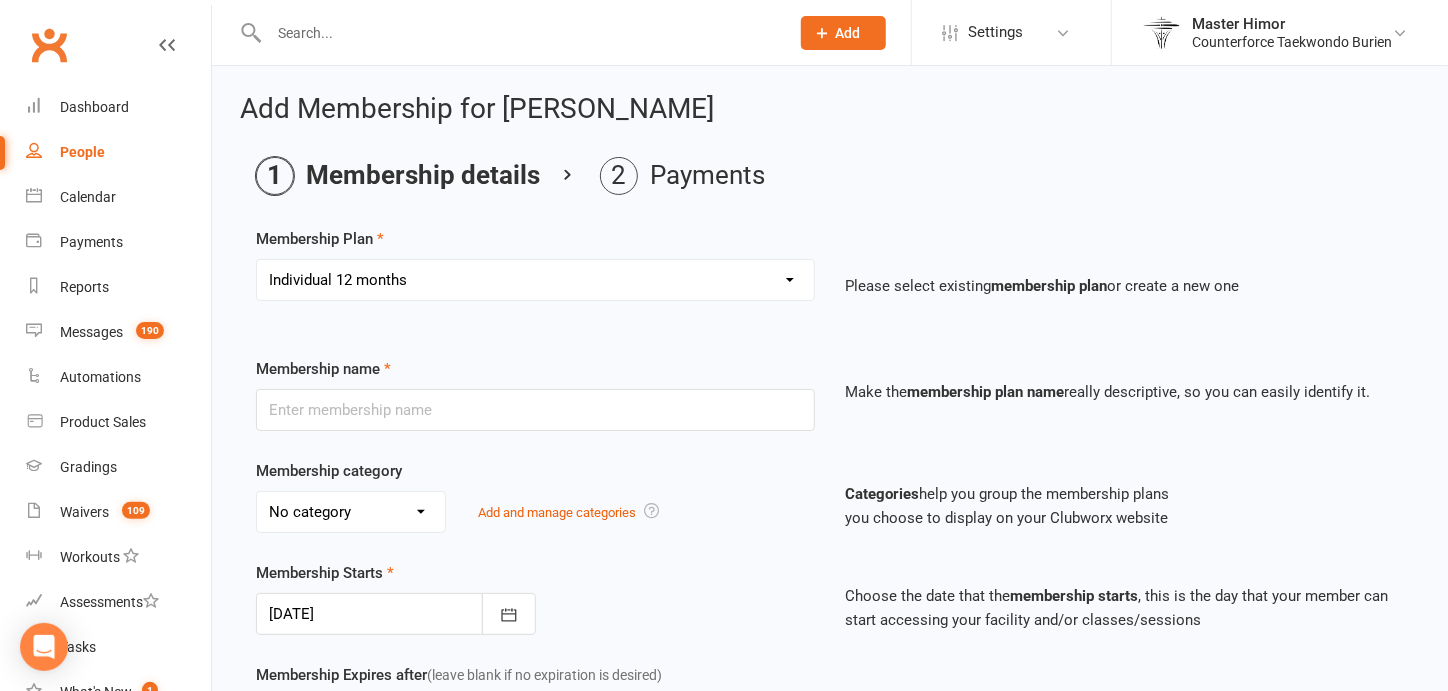 click on "Select a membership plan Create new Membership Plan 1 week FREE special 4 weeks + FREE uniform Individual 12 months Individual 6 months Individual Monthly Birthday Party NEW YEARS SPECIAL: 2 weeks + FREE uniform 2 months + FREE Uniform 1 Week CAMP Burien Individual Monthly Black Belt Club Sub-Member 2 Kids or 2 adults [DEMOGRAPHIC_DATA] Unlimited Family Plan Old Individual 1 x week Old PIF 1 YR Family FACILITY RENTAL Summer 2020 Special + Free Uniform Back-to-School 2 weeks special $49 2 WEEK SPECIAL" at bounding box center [535, 280] 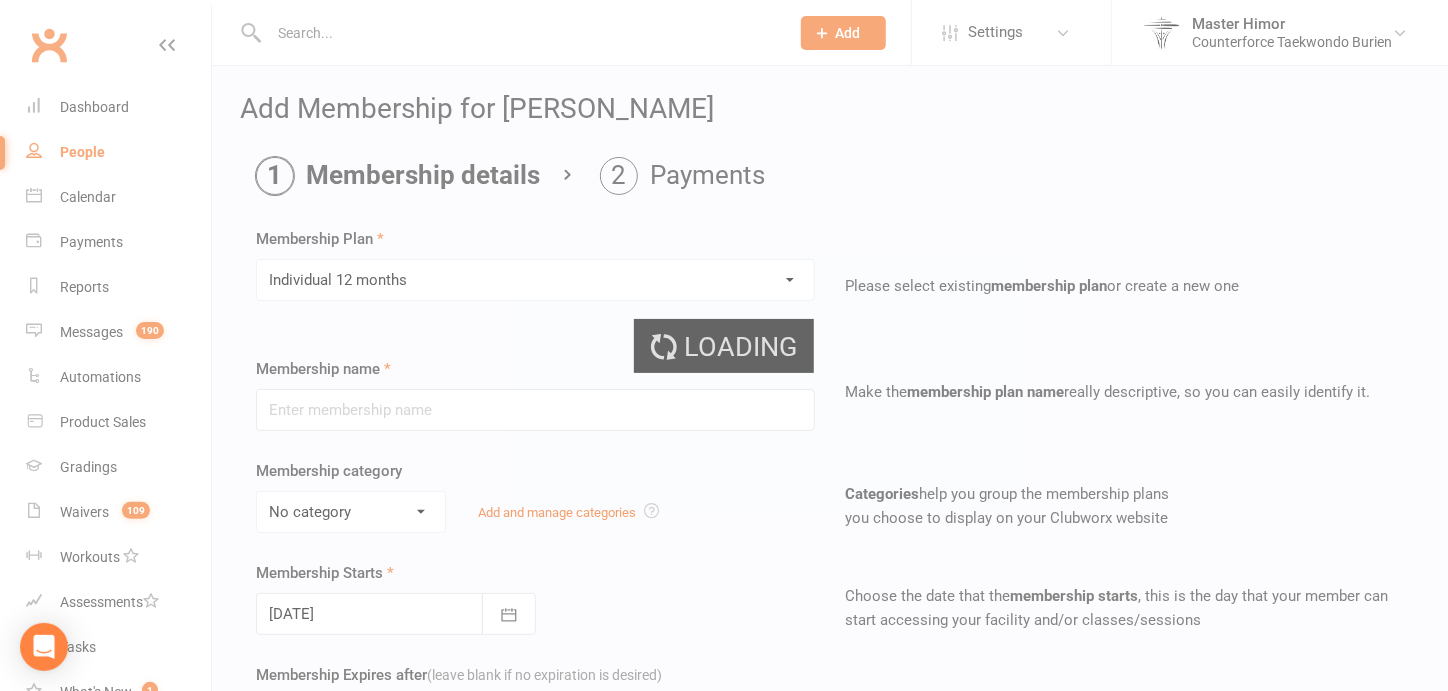 type on "Individual 12 months" 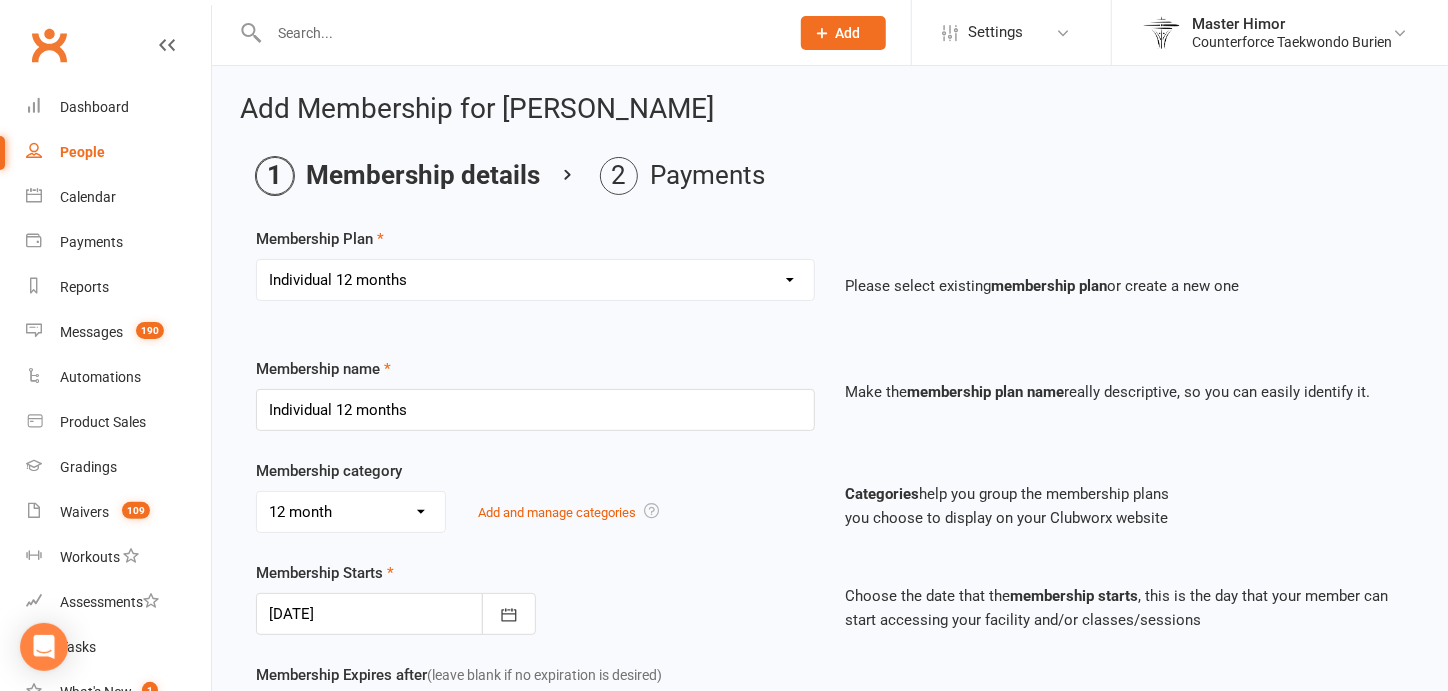 click on "Categories" at bounding box center (882, 494) 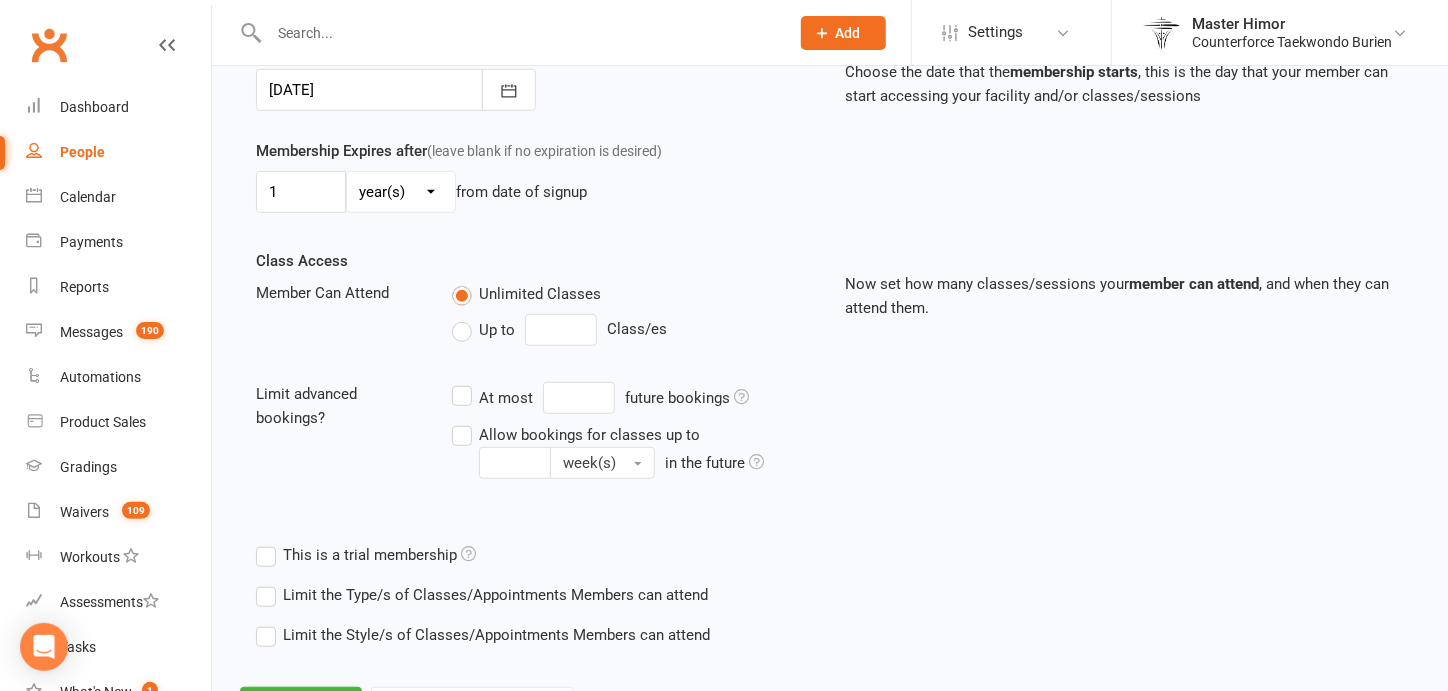 scroll, scrollTop: 615, scrollLeft: 0, axis: vertical 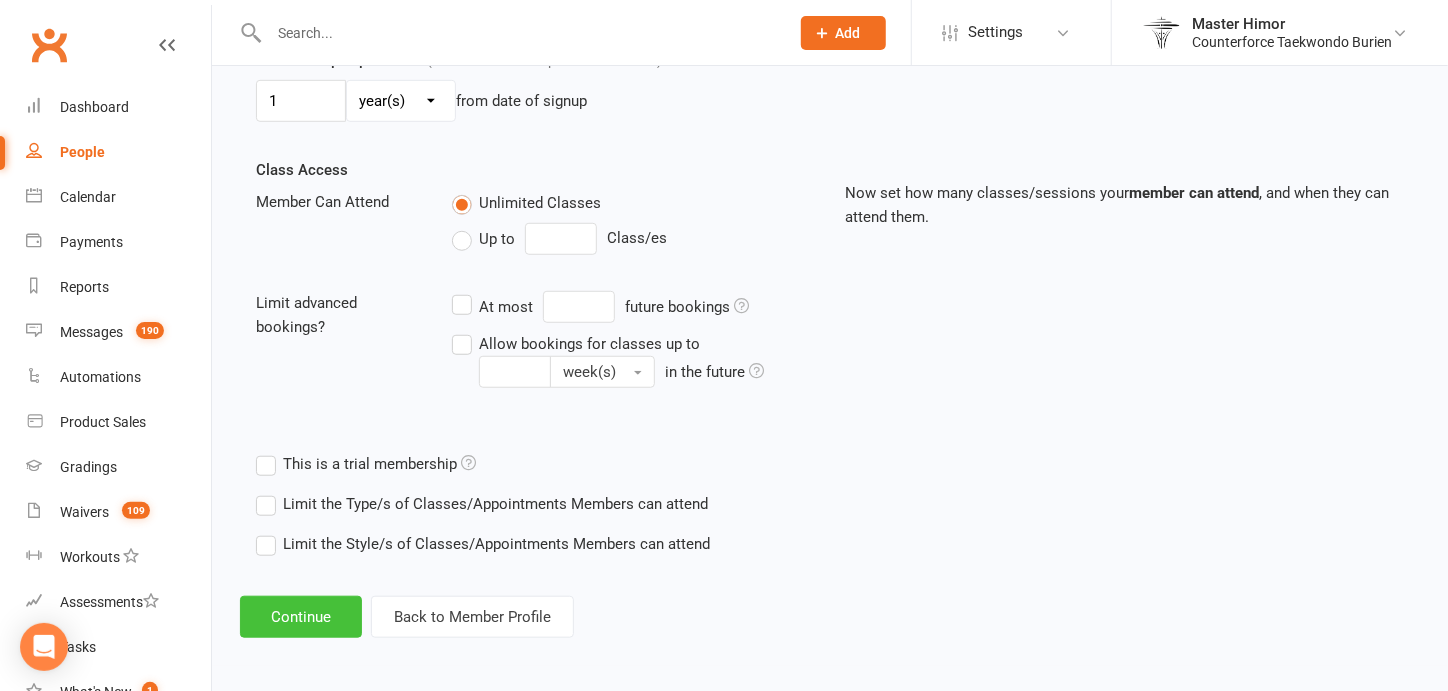 click on "Continue" at bounding box center [301, 617] 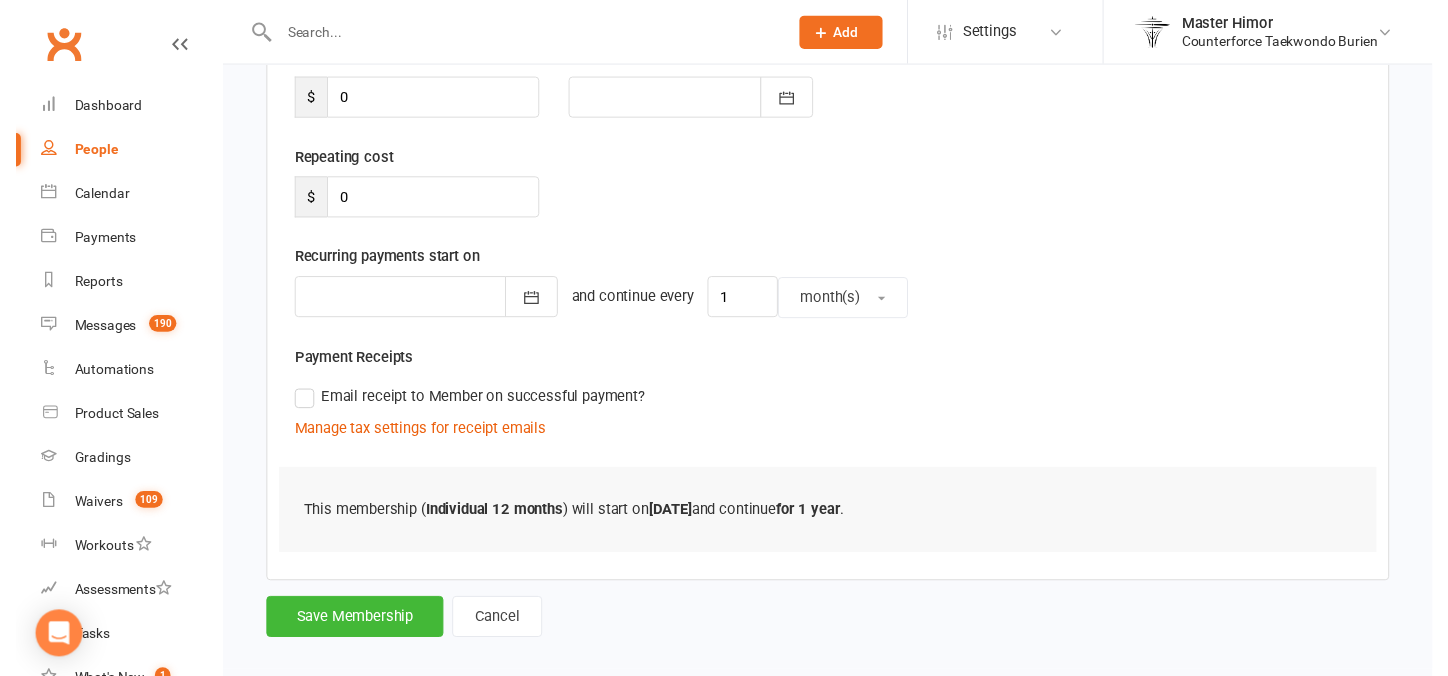 scroll, scrollTop: 324, scrollLeft: 0, axis: vertical 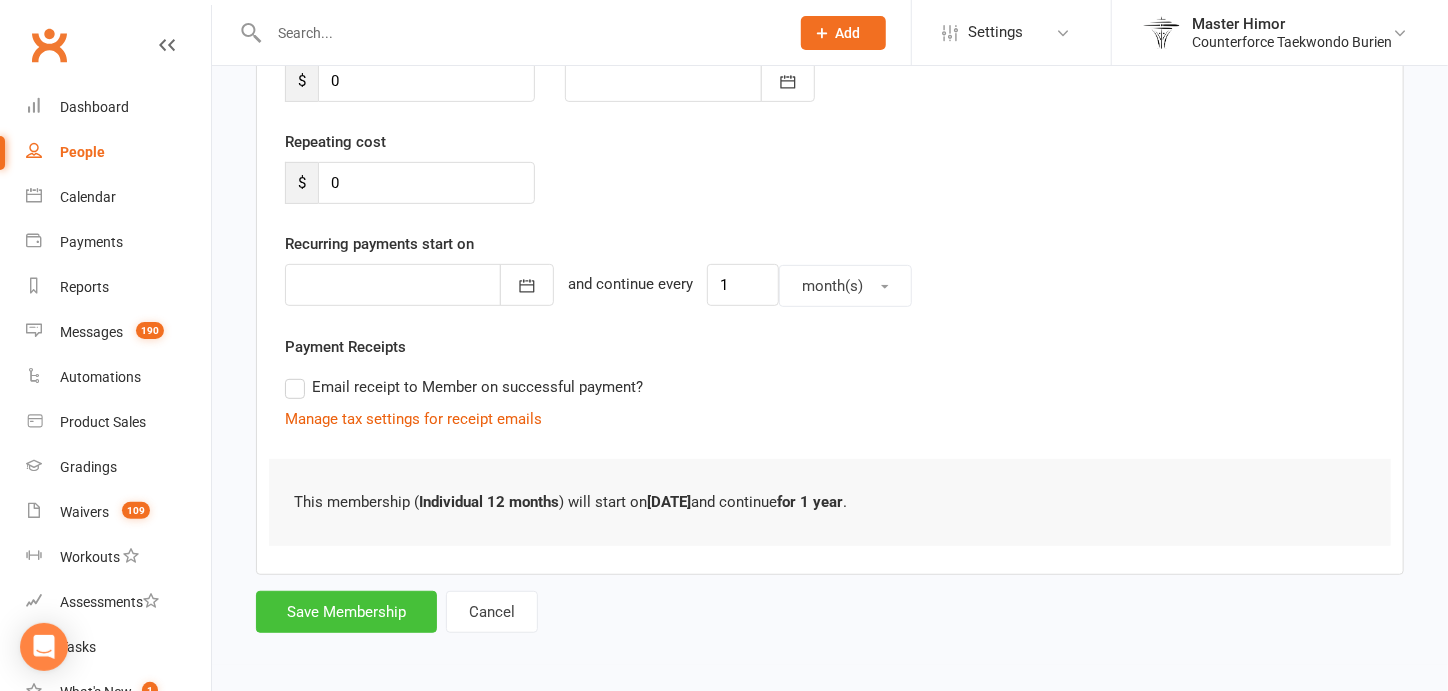 click on "Save Membership" at bounding box center (346, 612) 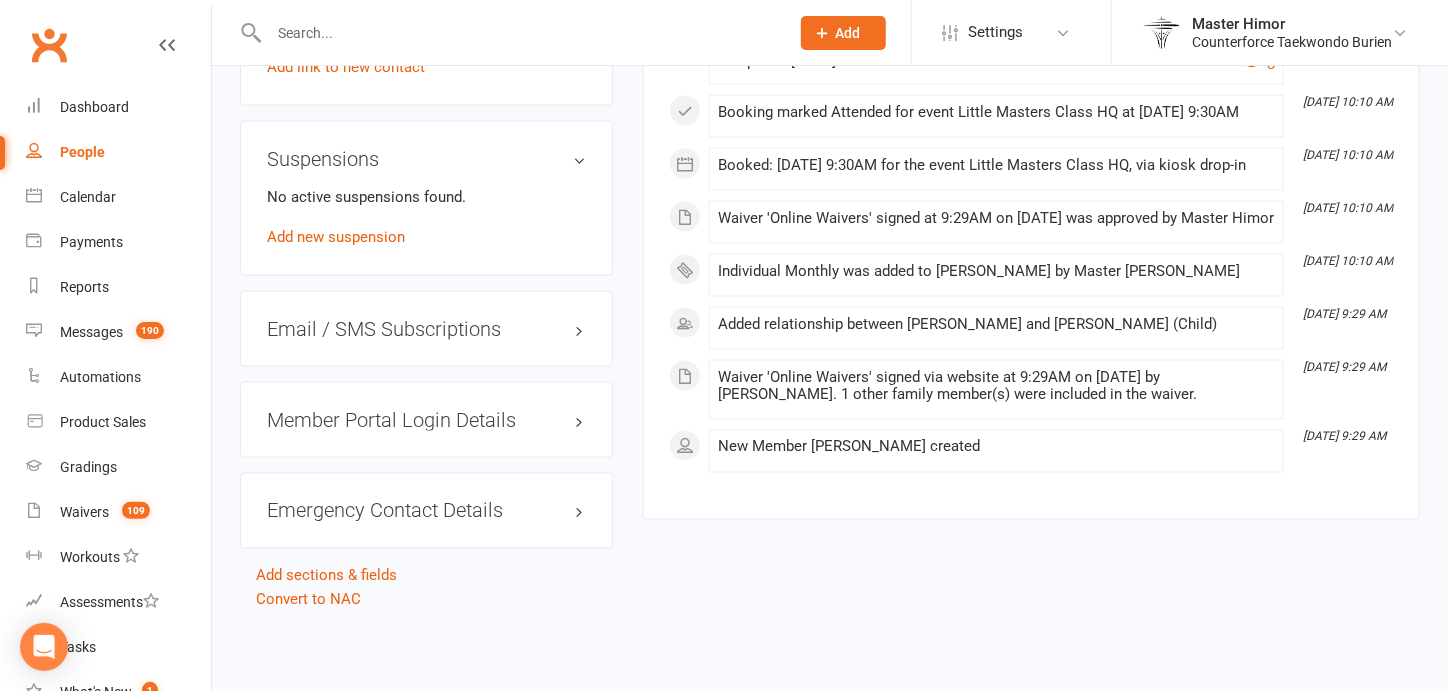 scroll, scrollTop: 1480, scrollLeft: 0, axis: vertical 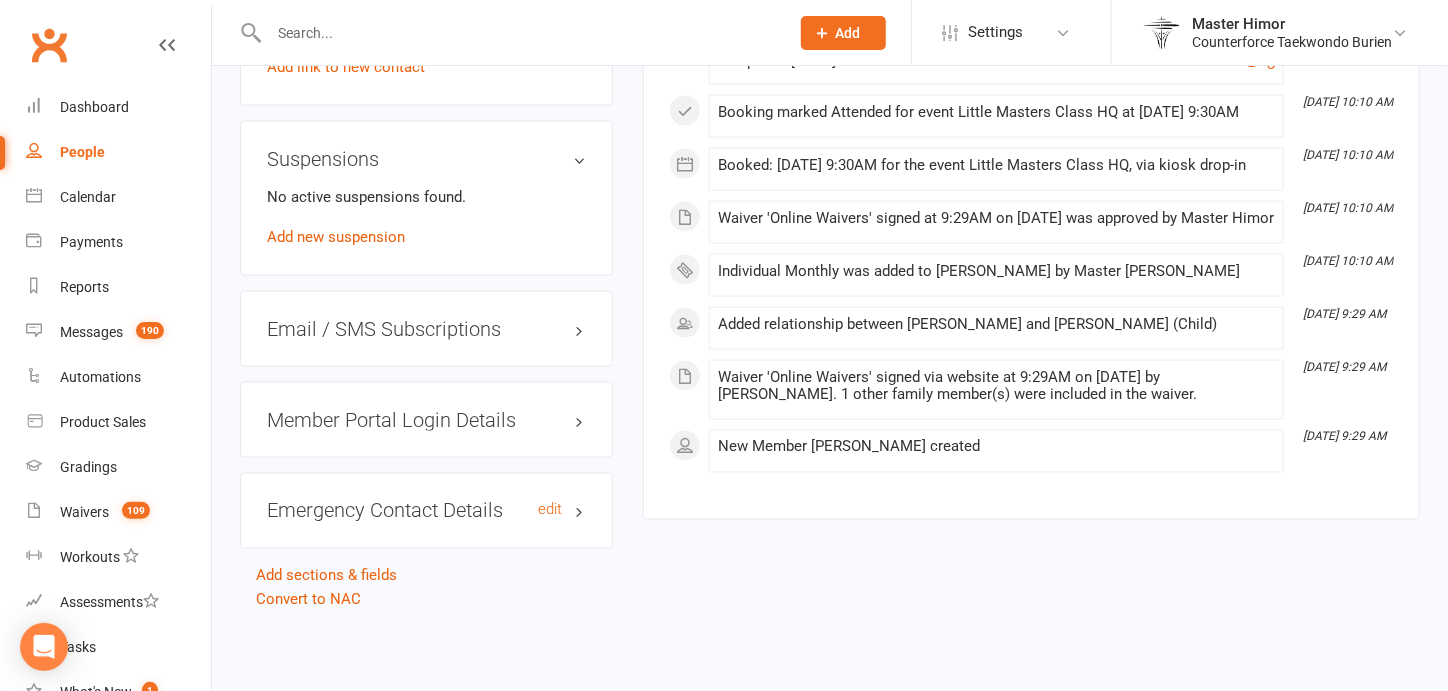 click on "Emergency Contact Details  edit" at bounding box center (426, 511) 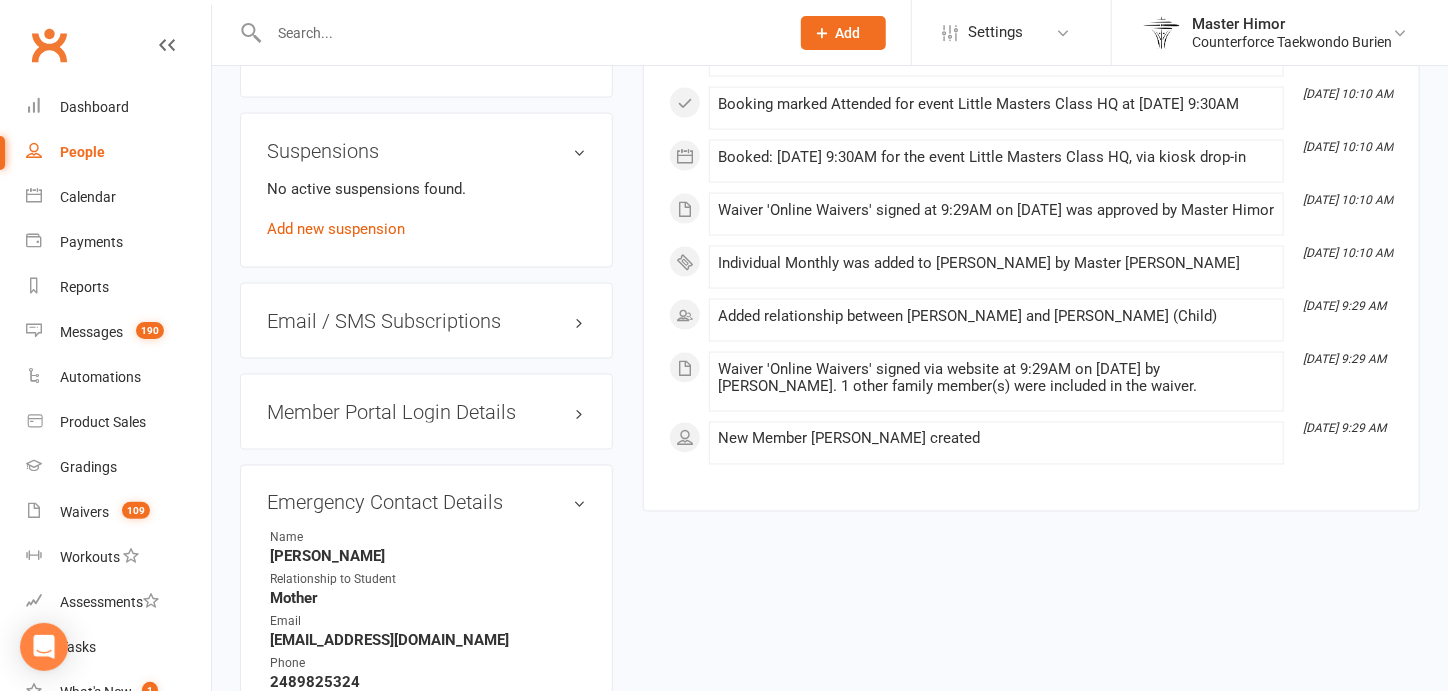 click at bounding box center (519, 33) 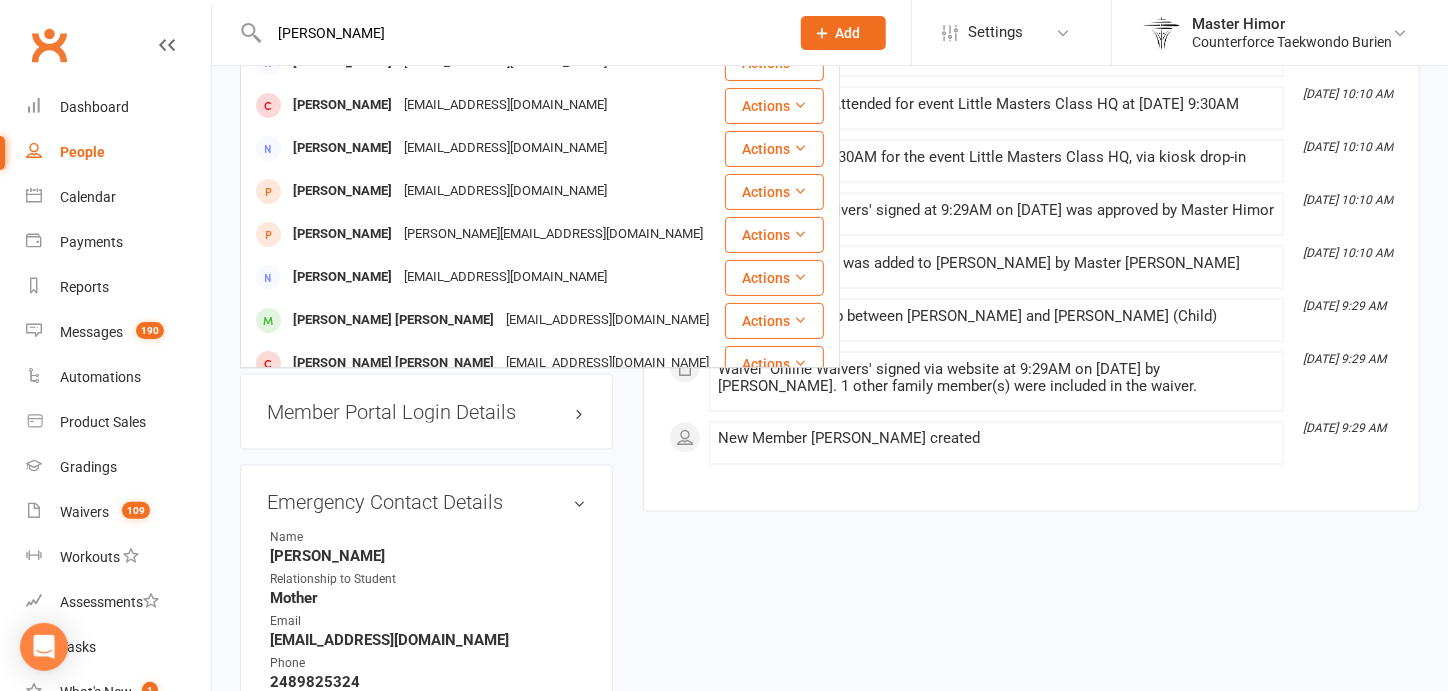 scroll, scrollTop: 120, scrollLeft: 0, axis: vertical 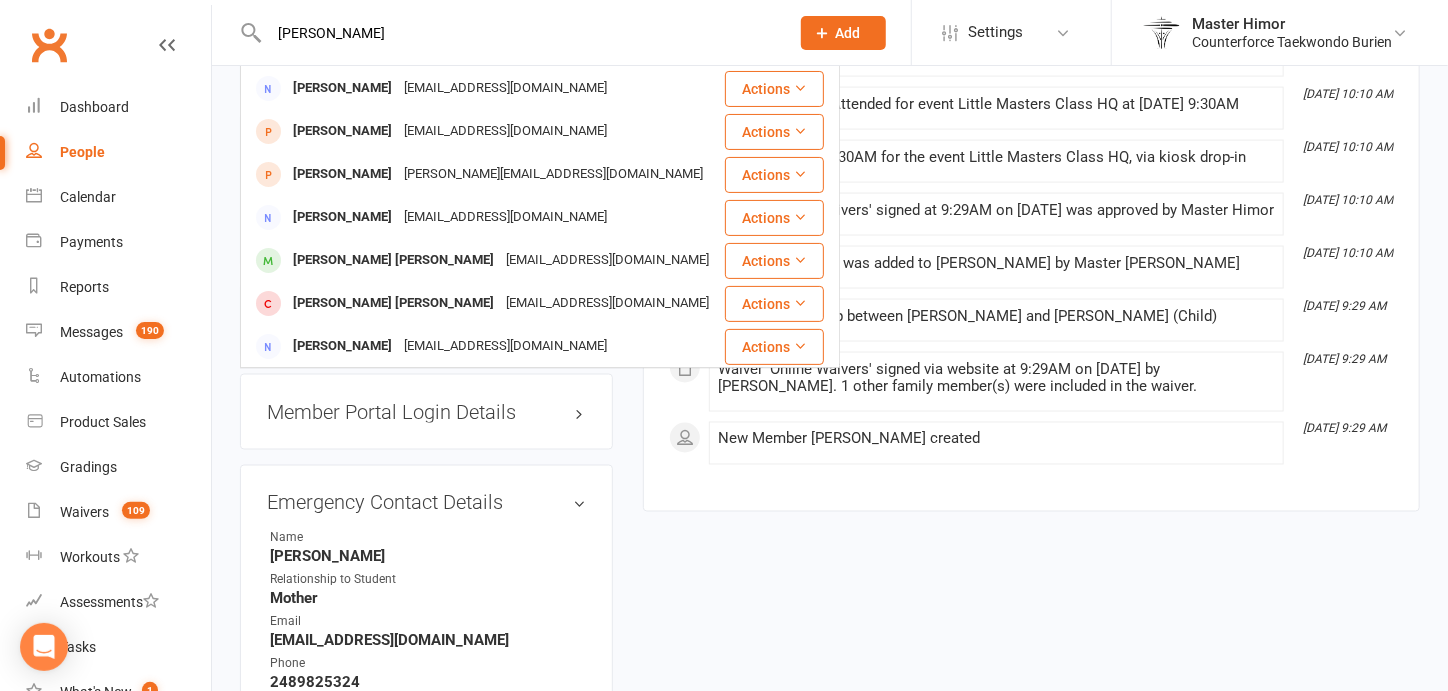 click on "[PERSON_NAME]" at bounding box center (519, 33) 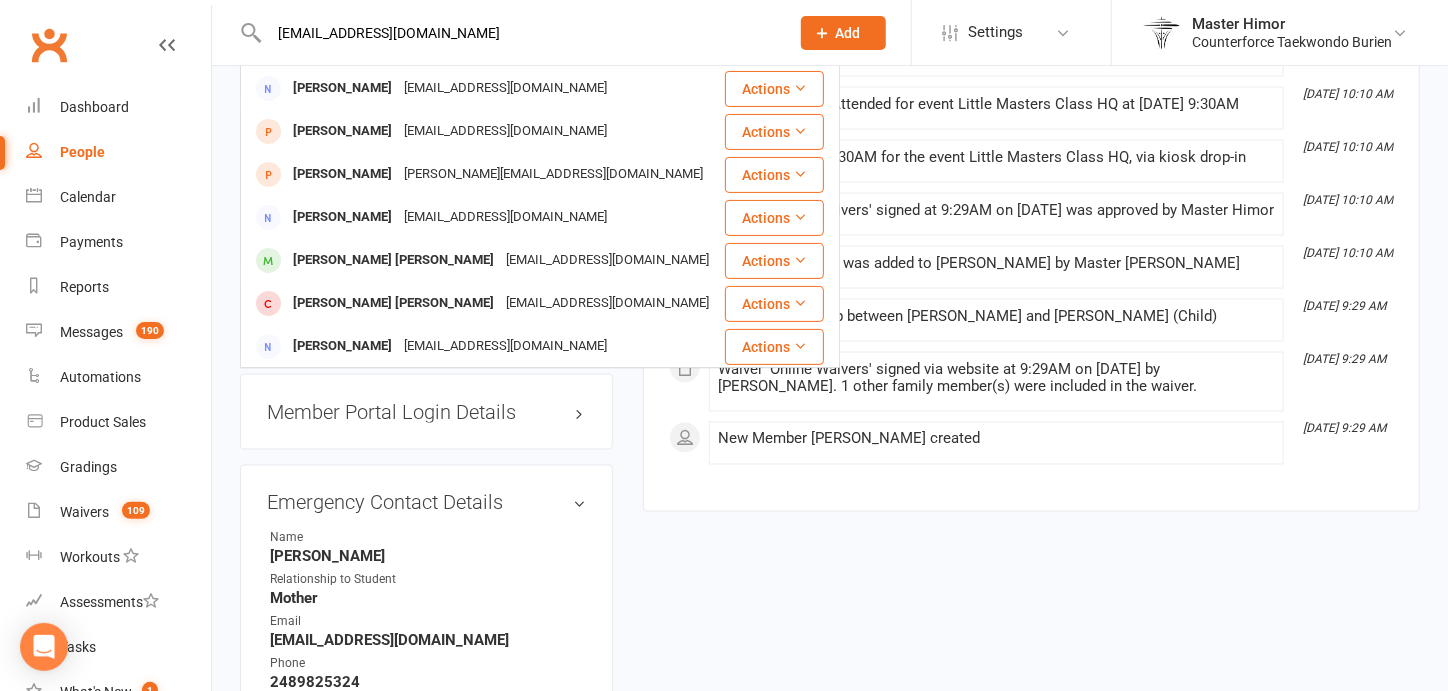 type on "[EMAIL_ADDRESS][DOMAIN_NAME]" 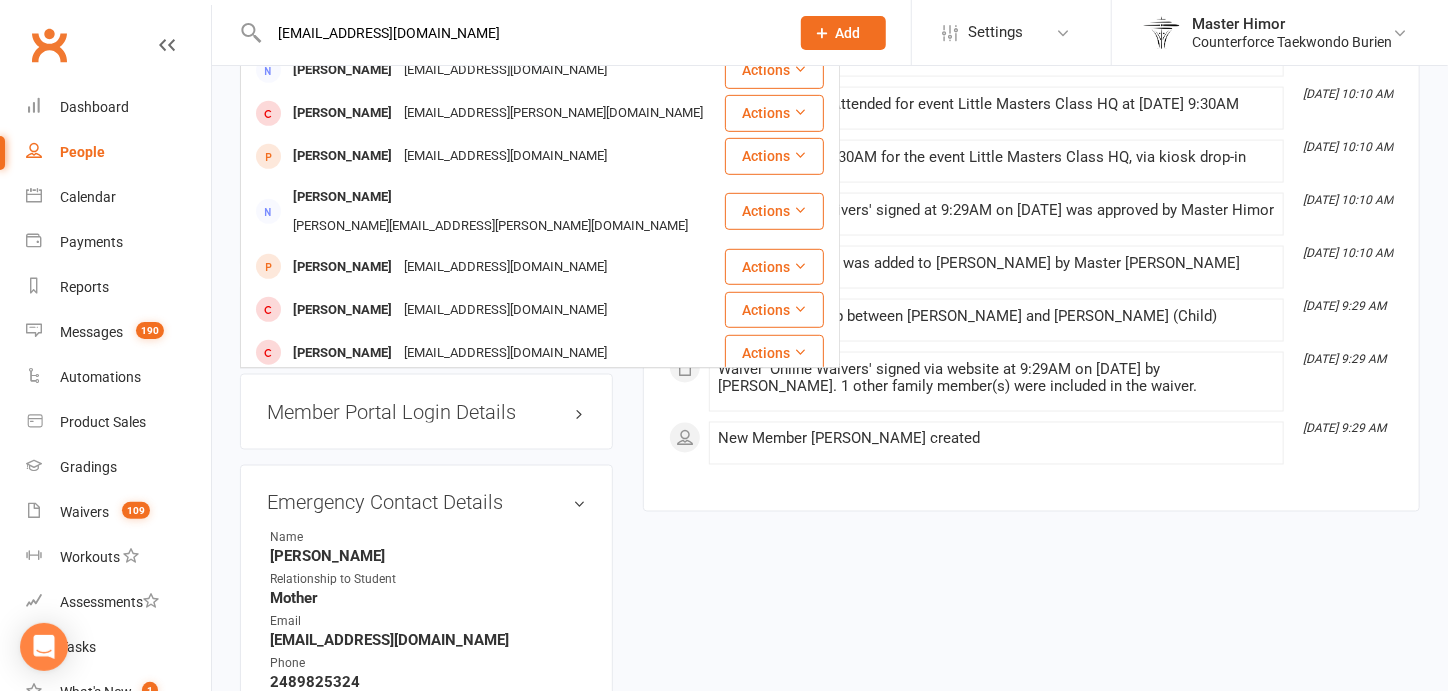 scroll, scrollTop: 516, scrollLeft: 0, axis: vertical 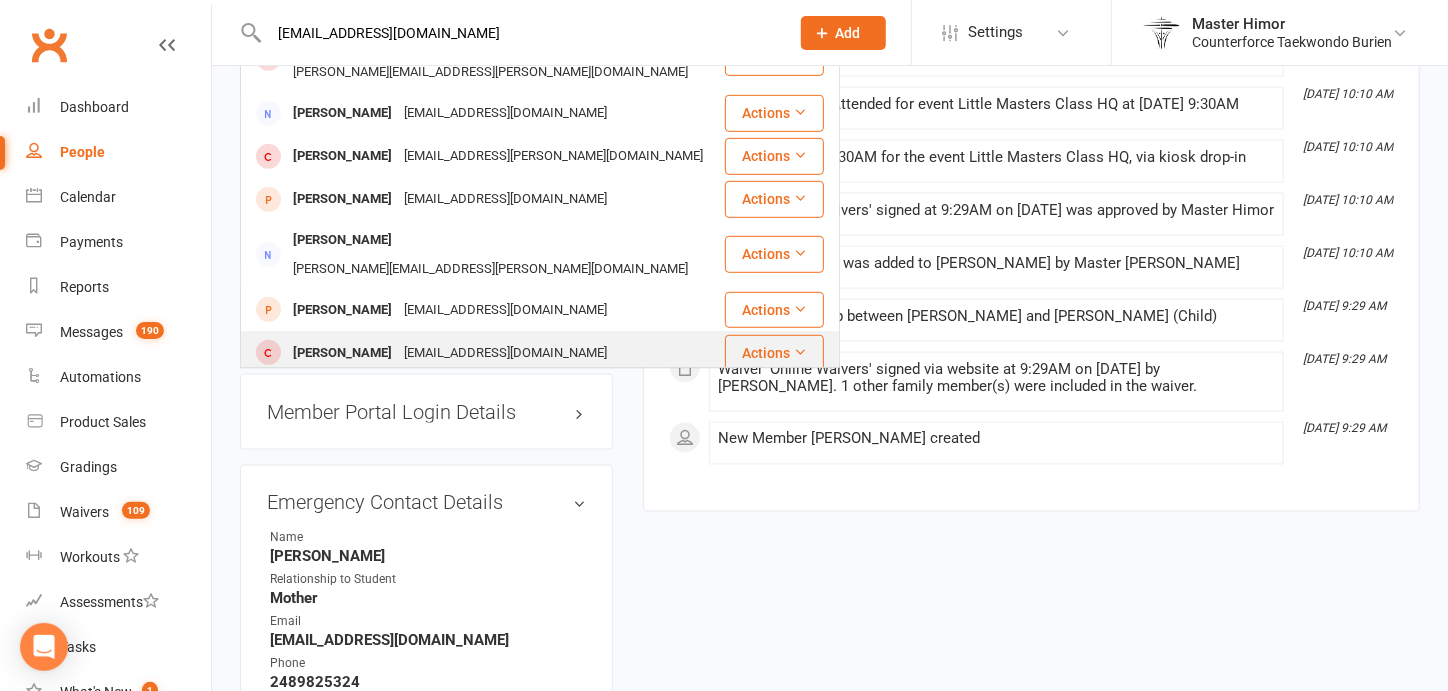 click on "[PERSON_NAME] [EMAIL_ADDRESS][DOMAIN_NAME]" at bounding box center [482, 352] 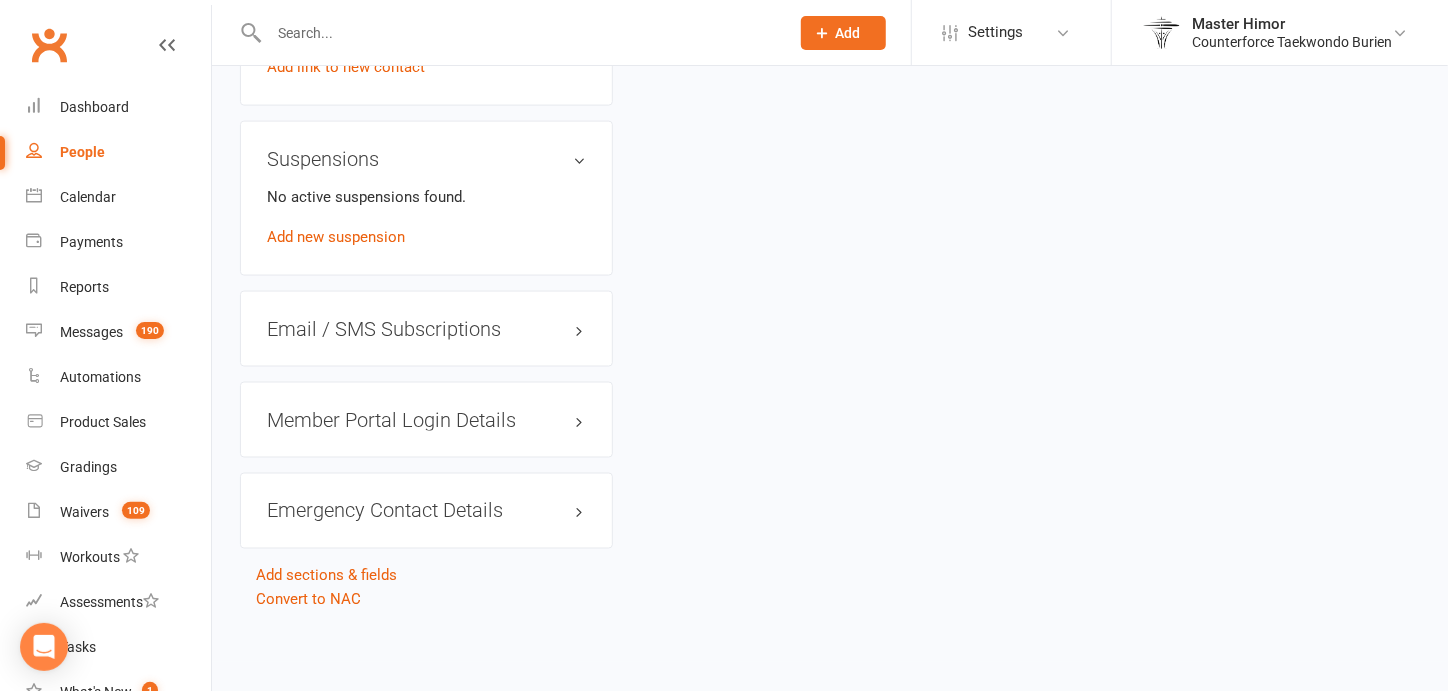 scroll, scrollTop: 0, scrollLeft: 0, axis: both 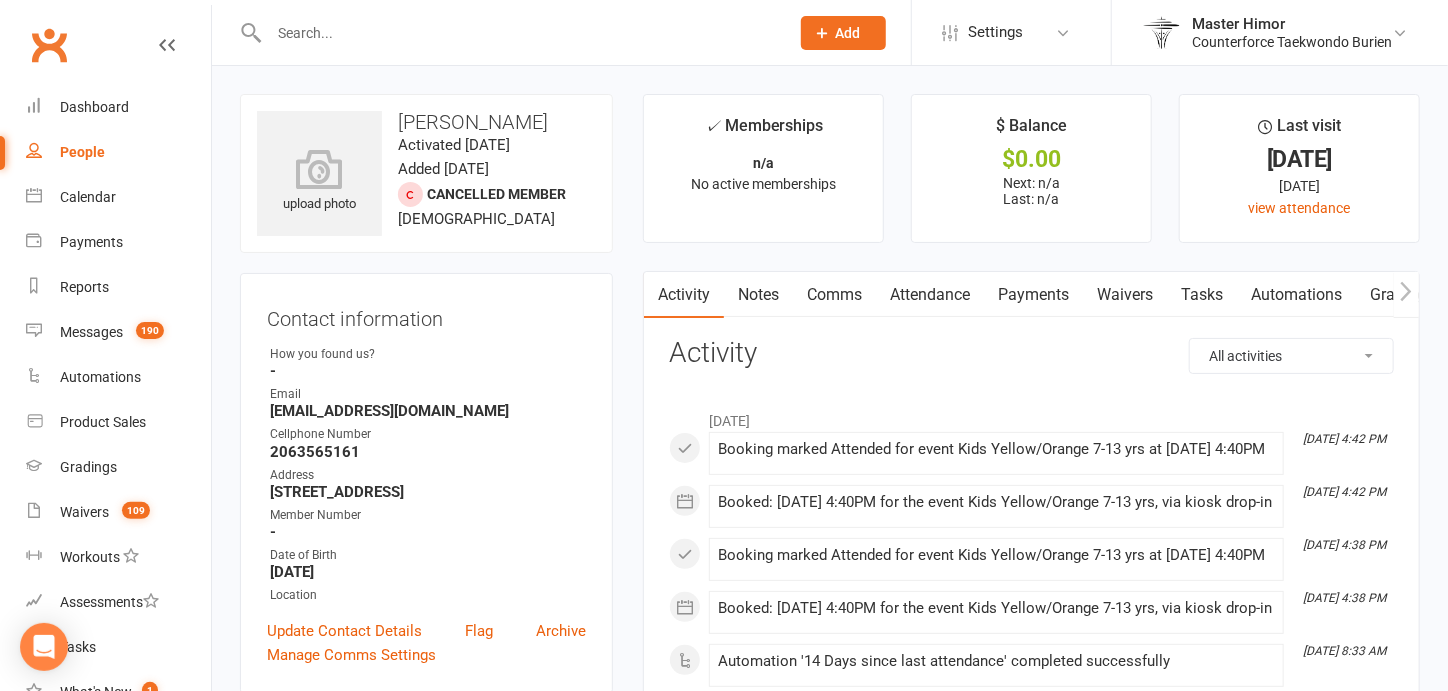 click at bounding box center (519, 33) 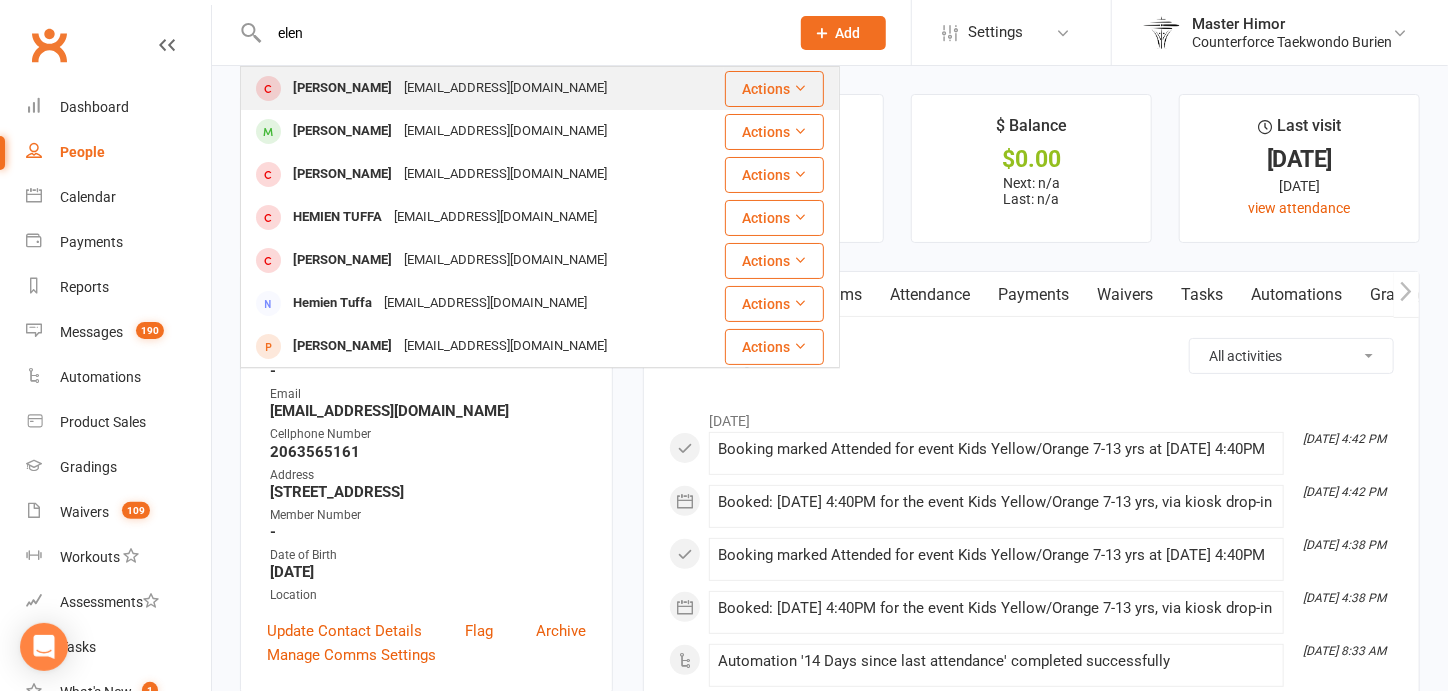 type on "elen" 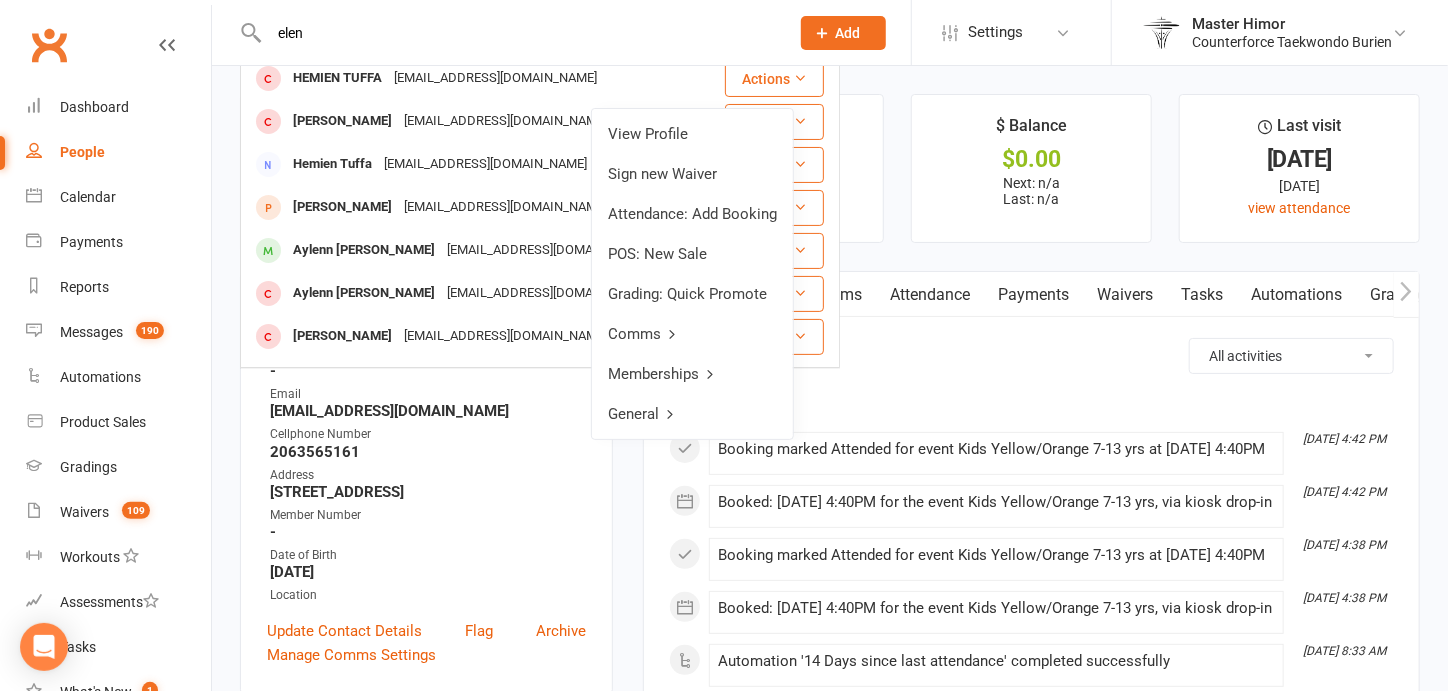 scroll, scrollTop: 0, scrollLeft: 0, axis: both 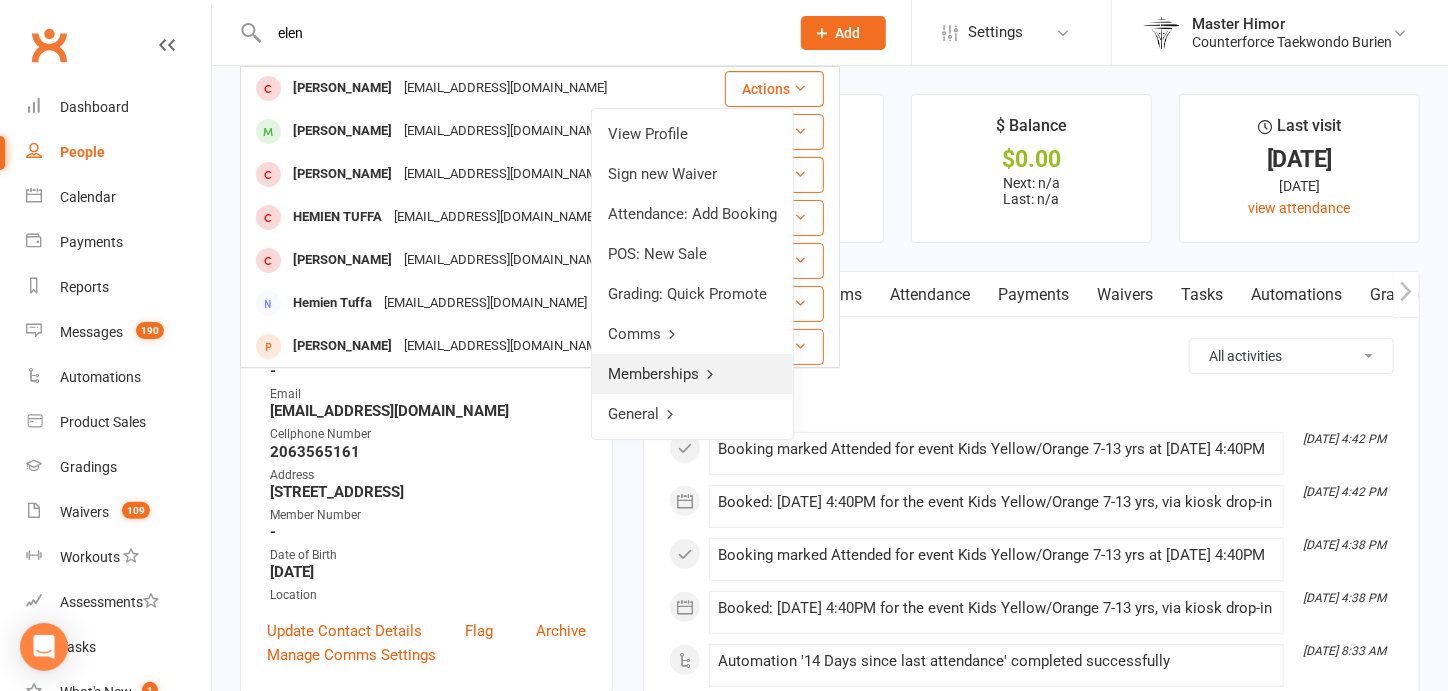click on "Memberships" at bounding box center [692, 374] 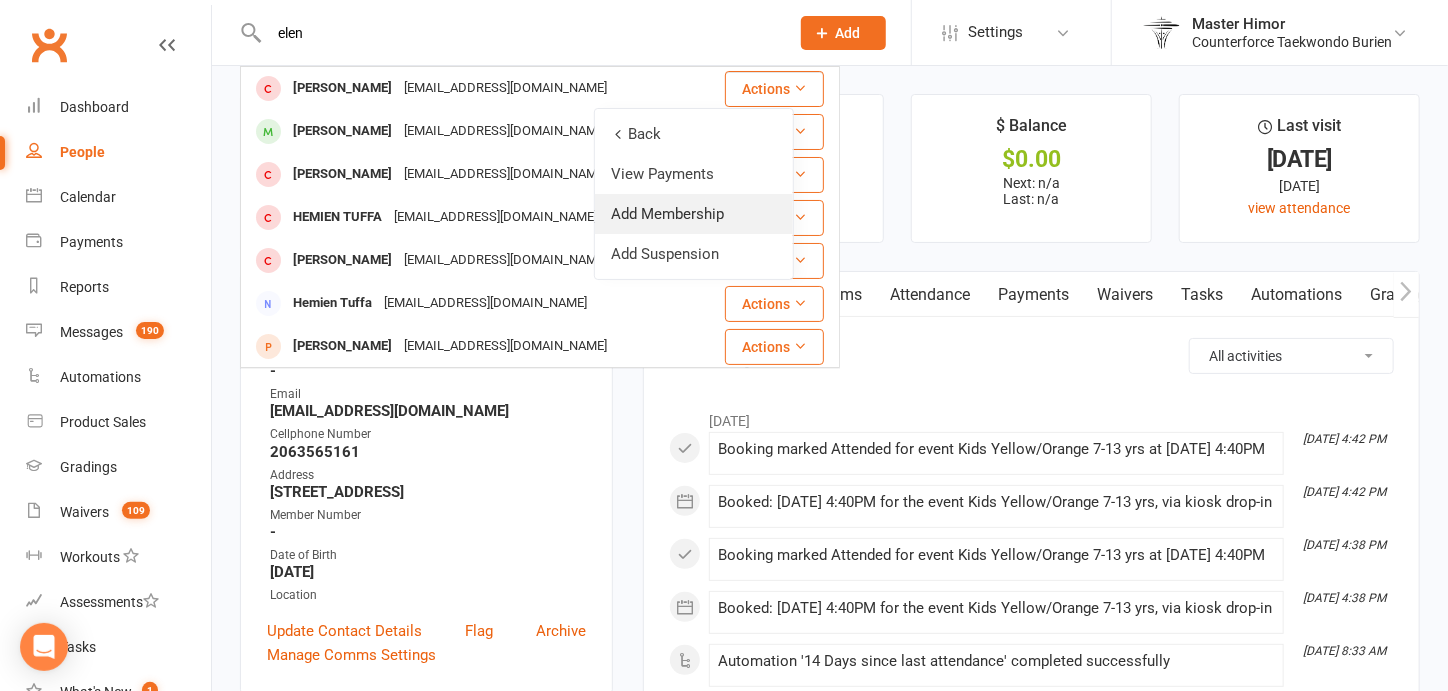 click on "Add Membership" at bounding box center [694, 214] 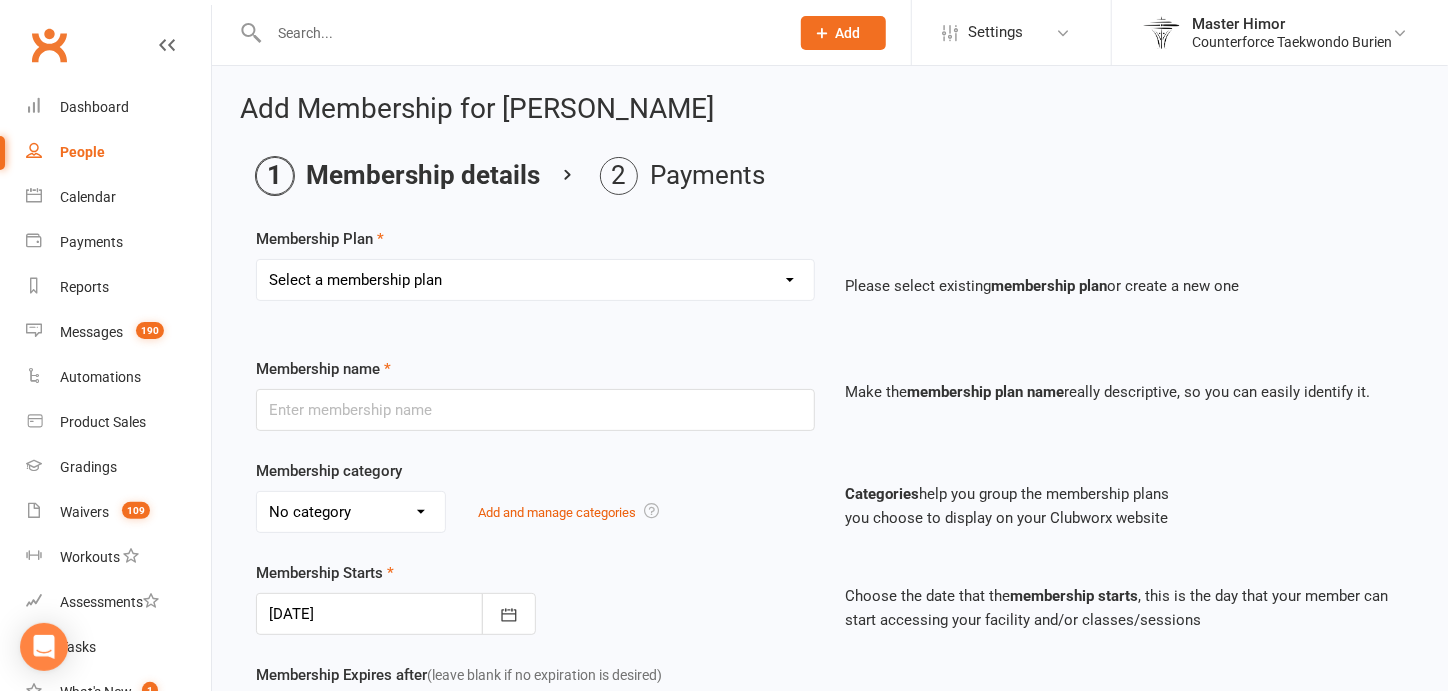 click on "Select a membership plan Create new Membership Plan 1 week FREE special 4 weeks + FREE uniform Individual 12 months Individual 6 months Individual Monthly Birthday Party NEW YEARS SPECIAL: 2 weeks + FREE uniform 2 months + FREE Uniform 1 Week CAMP Burien Individual Monthly Black Belt Club Sub-Member 2 Kids or 2 adults [DEMOGRAPHIC_DATA] Unlimited Family Plan Old Individual 1 x week Old PIF 1 YR Family FACILITY RENTAL Summer 2020 Special + Free Uniform Back-to-School 2 weeks special $49 2 WEEK SPECIAL" at bounding box center [535, 280] 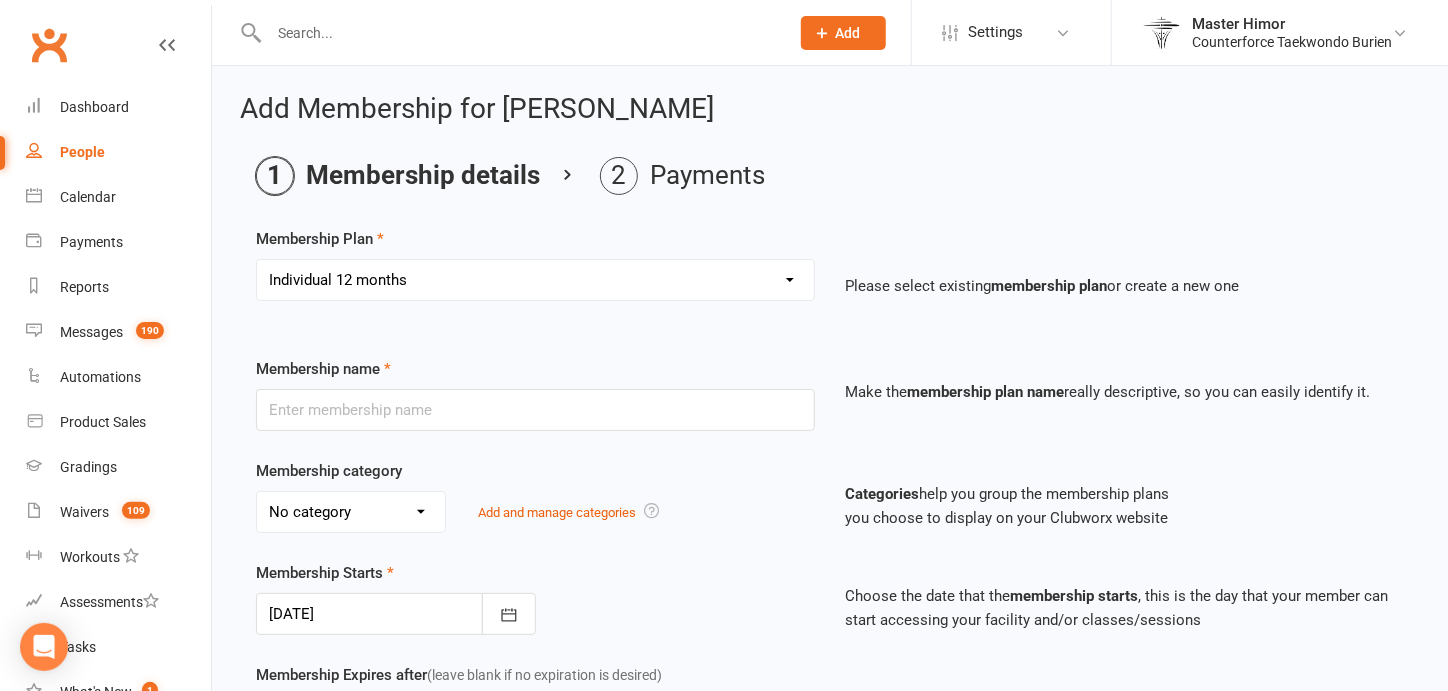 click on "Select a membership plan Create new Membership Plan 1 week FREE special 4 weeks + FREE uniform Individual 12 months Individual 6 months Individual Monthly Birthday Party NEW YEARS SPECIAL: 2 weeks + FREE uniform 2 months + FREE Uniform 1 Week CAMP Burien Individual Monthly Black Belt Club Sub-Member 2 Kids or 2 adults [DEMOGRAPHIC_DATA] Unlimited Family Plan Old Individual 1 x week Old PIF 1 YR Family FACILITY RENTAL Summer 2020 Special + Free Uniform Back-to-School 2 weeks special $49 2 WEEK SPECIAL" at bounding box center [535, 280] 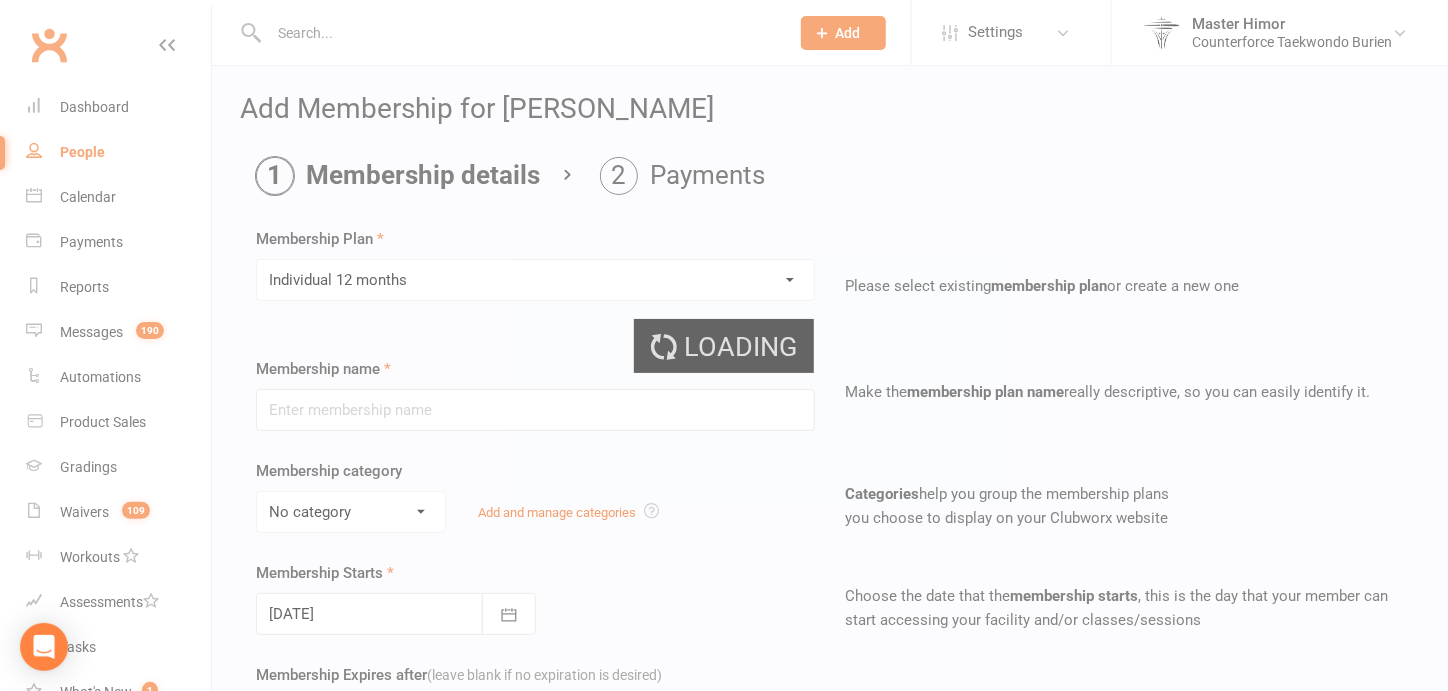 type on "Individual 12 months" 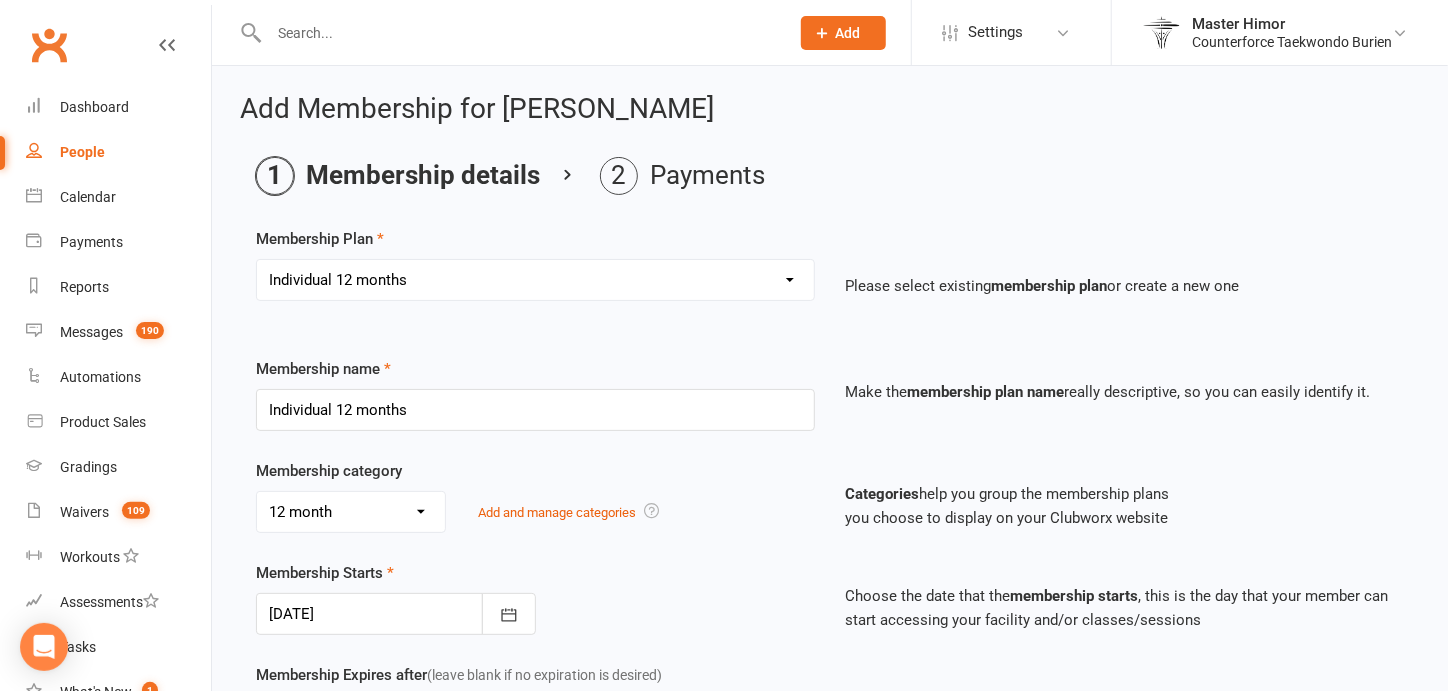 click on "membership plan name" at bounding box center (985, 392) 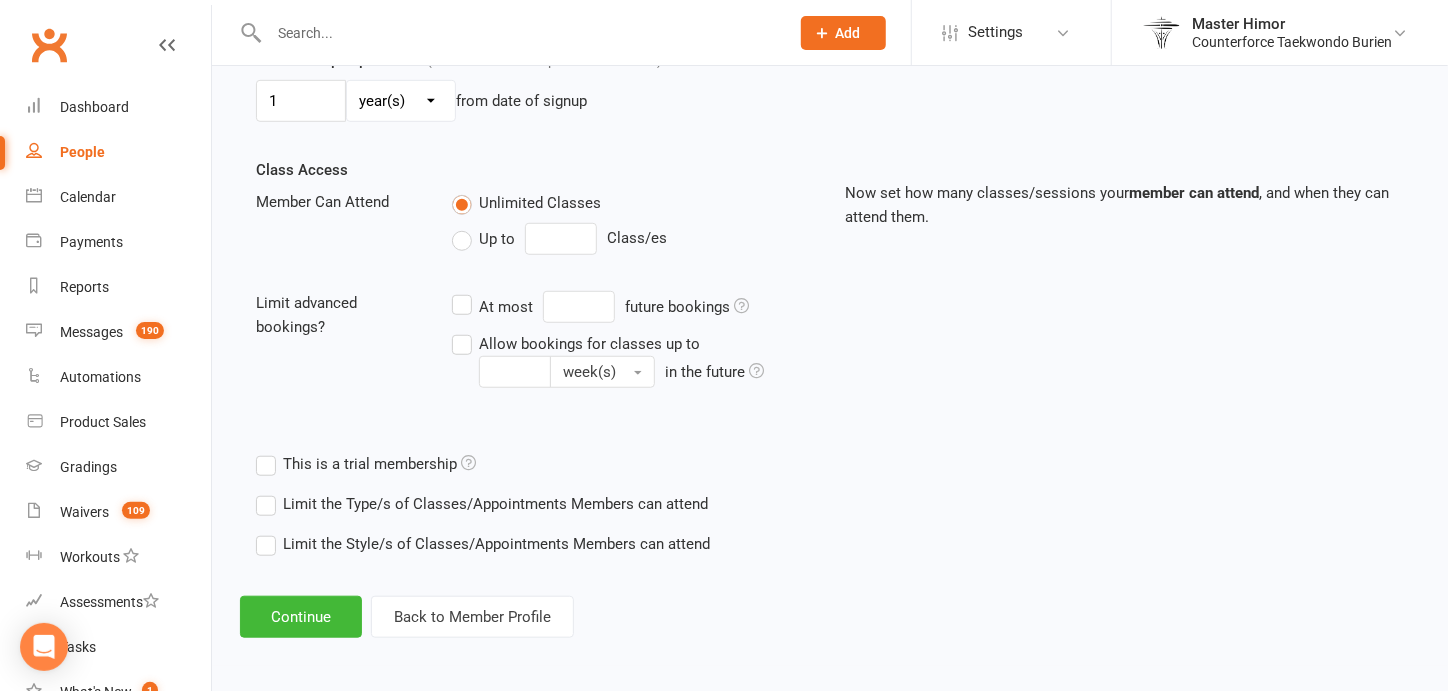 scroll, scrollTop: 615, scrollLeft: 0, axis: vertical 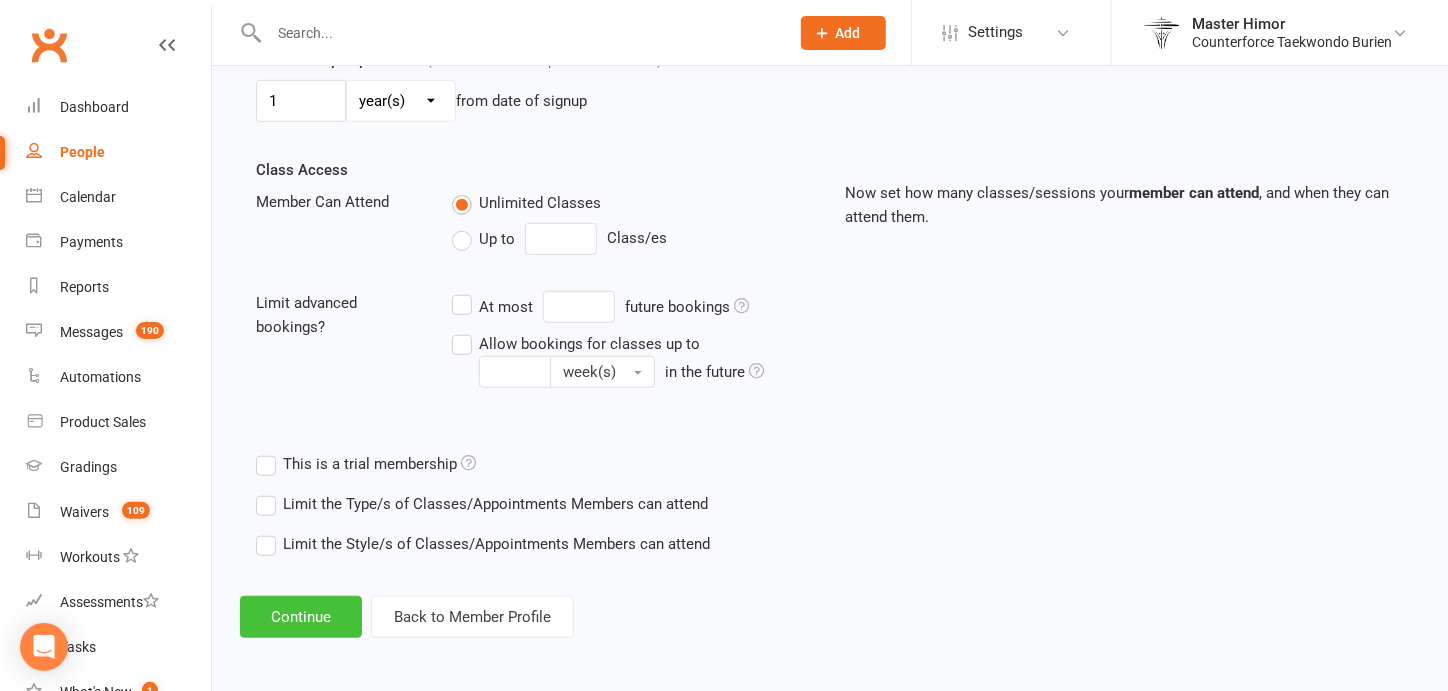 click on "Continue" at bounding box center (301, 617) 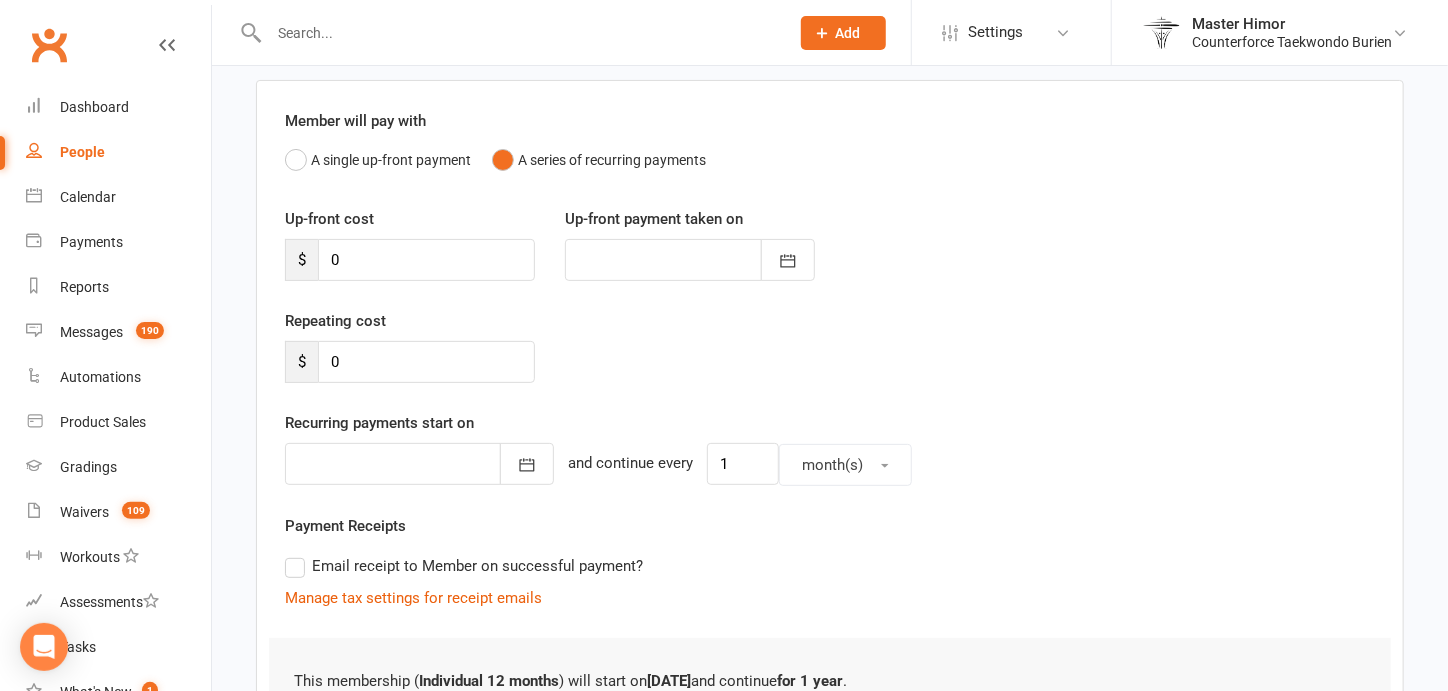 scroll, scrollTop: 324, scrollLeft: 0, axis: vertical 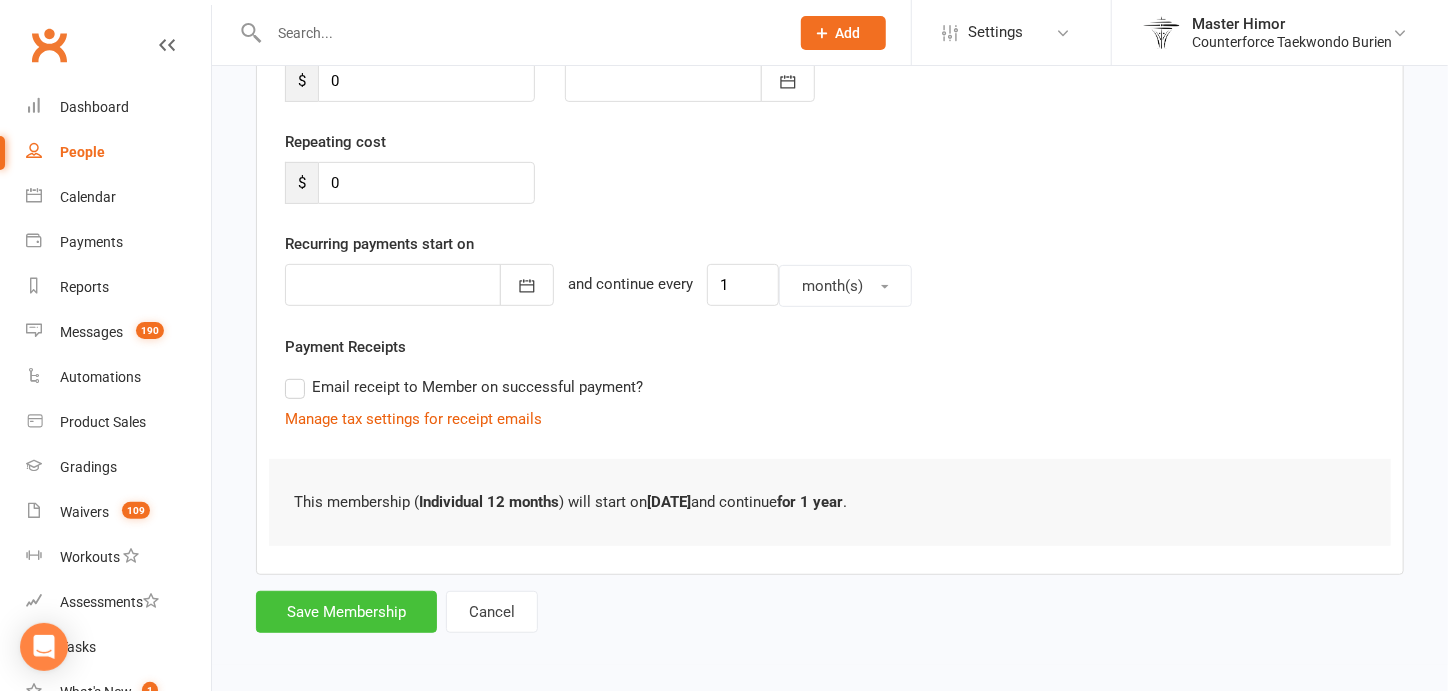 click on "Save Membership" at bounding box center (346, 612) 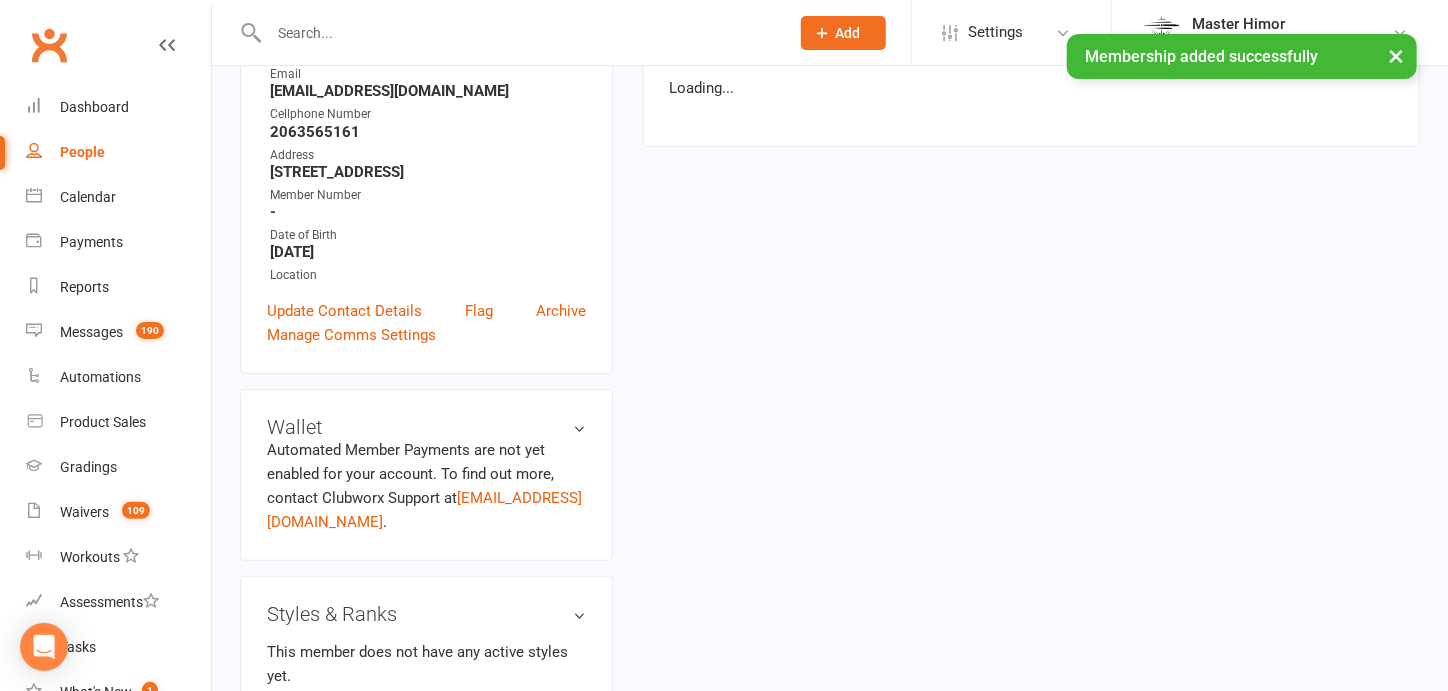 scroll, scrollTop: 0, scrollLeft: 0, axis: both 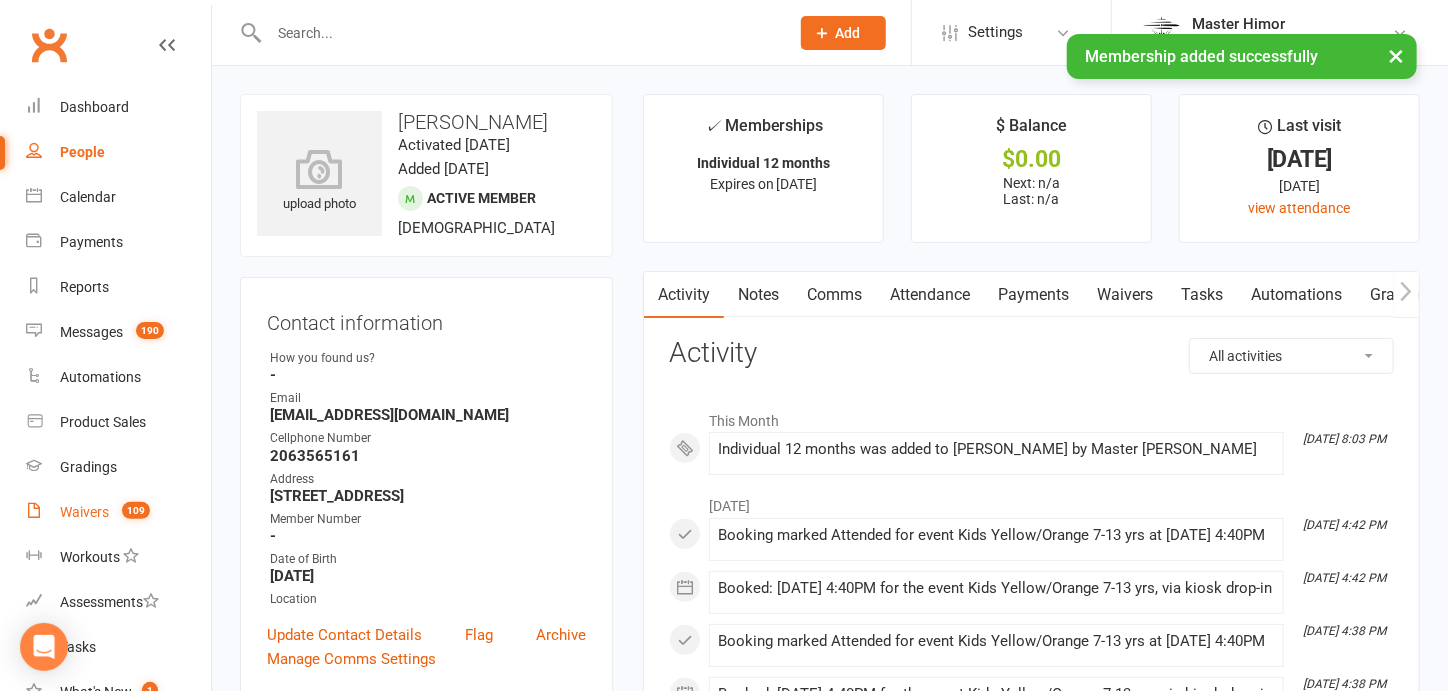 click on "109" at bounding box center (131, 512) 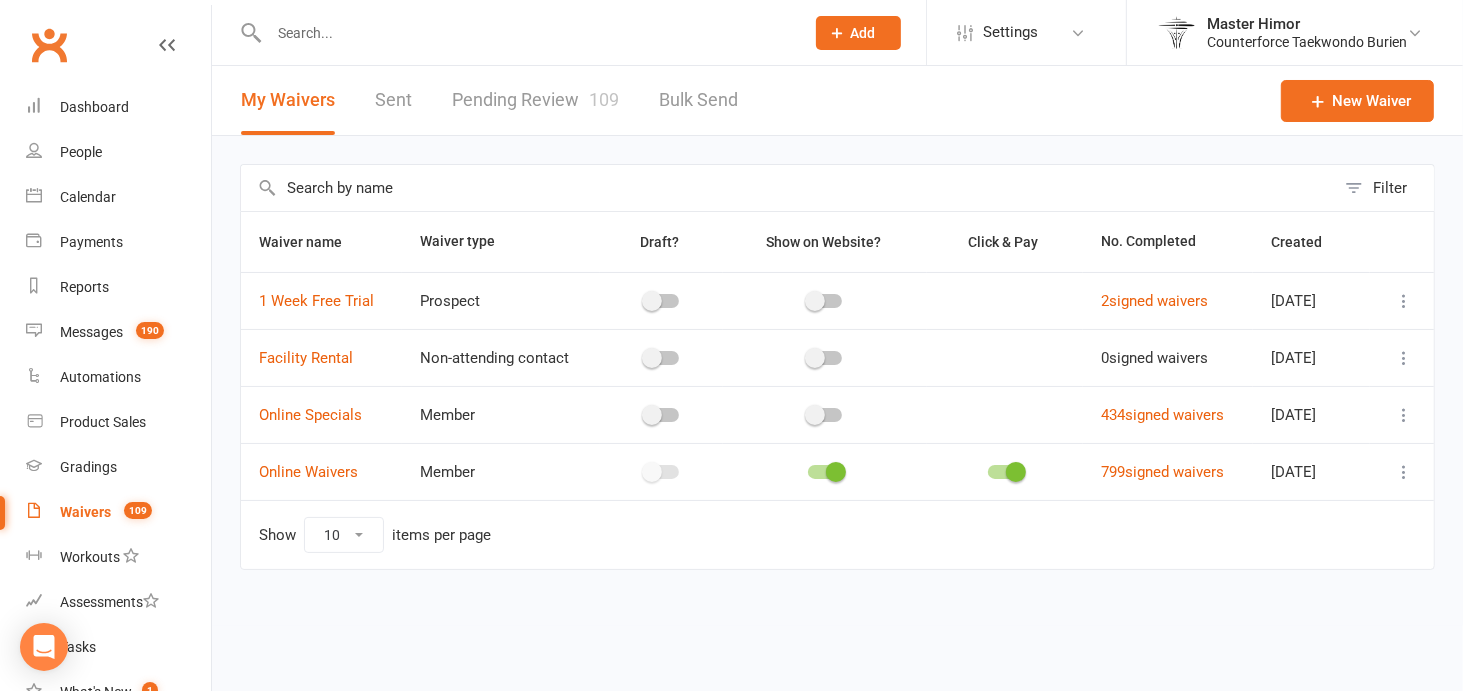 click on "Pending Review 109" at bounding box center (535, 100) 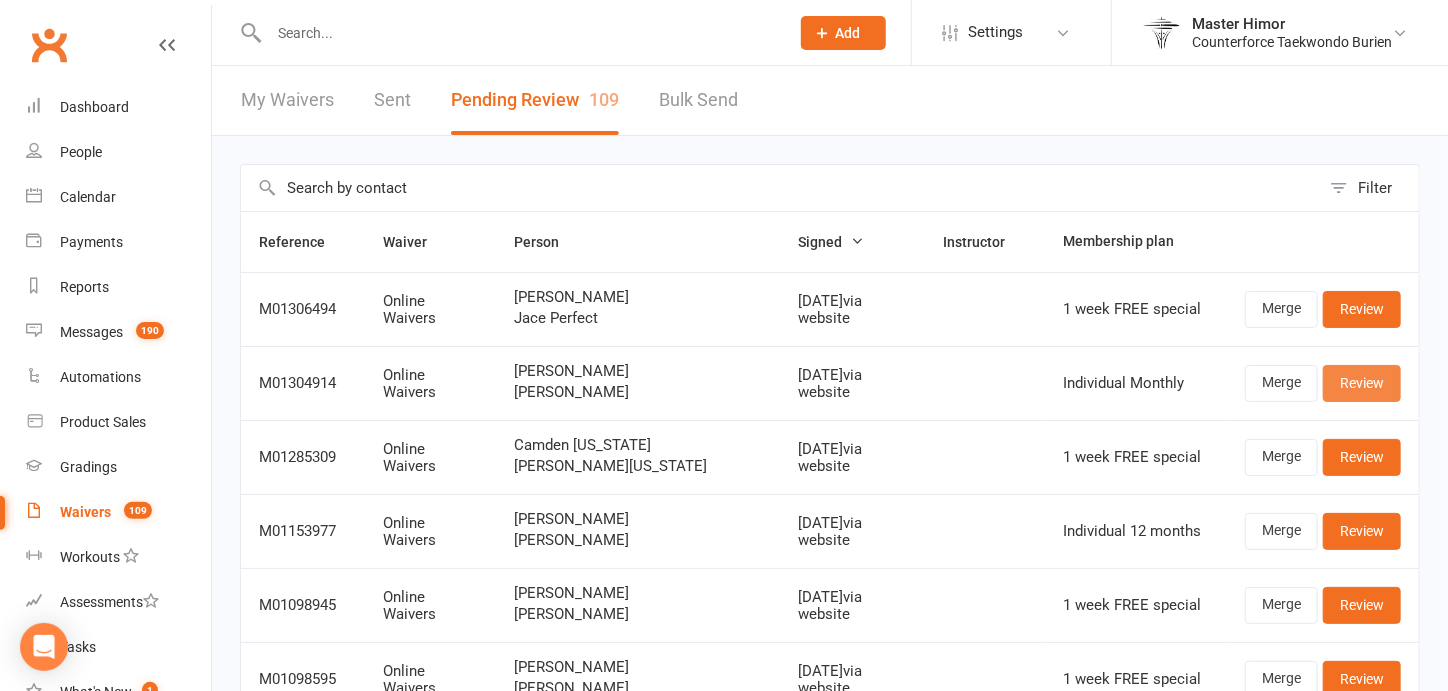 click on "Review" at bounding box center [1362, 383] 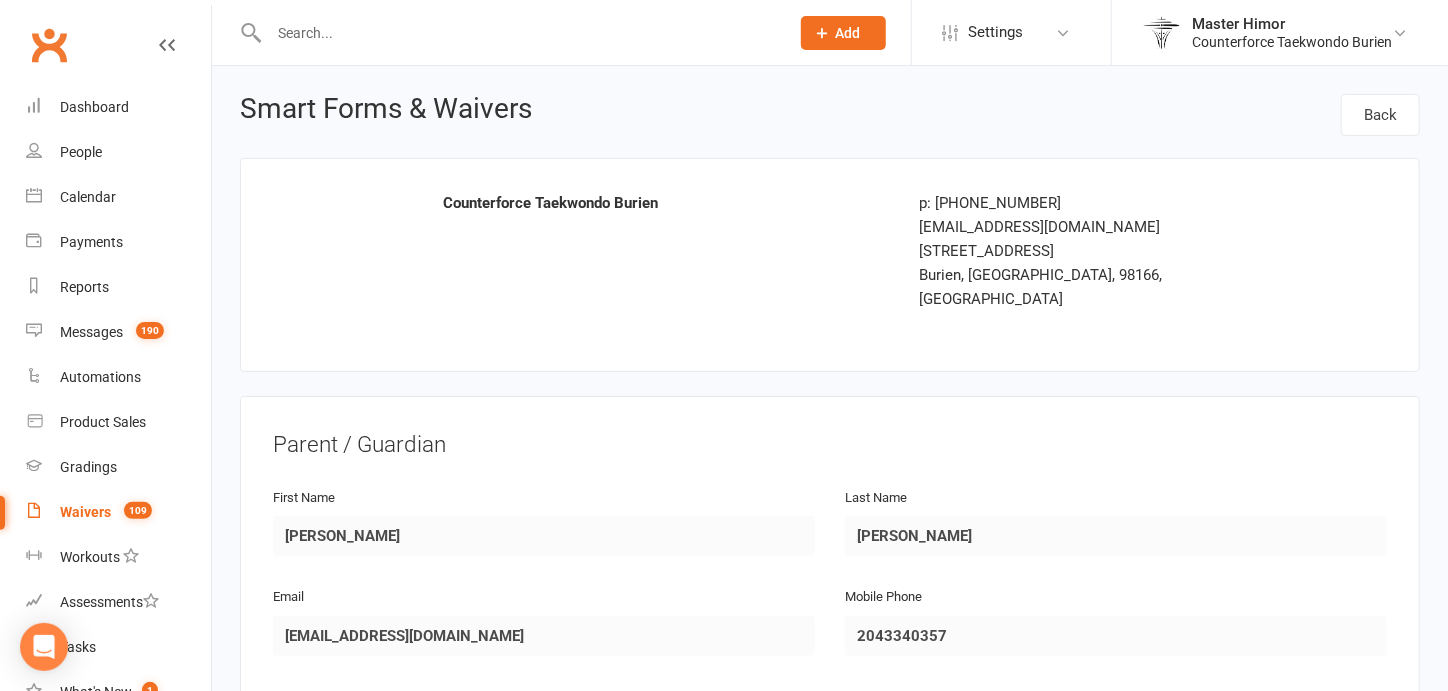 click at bounding box center [519, 33] 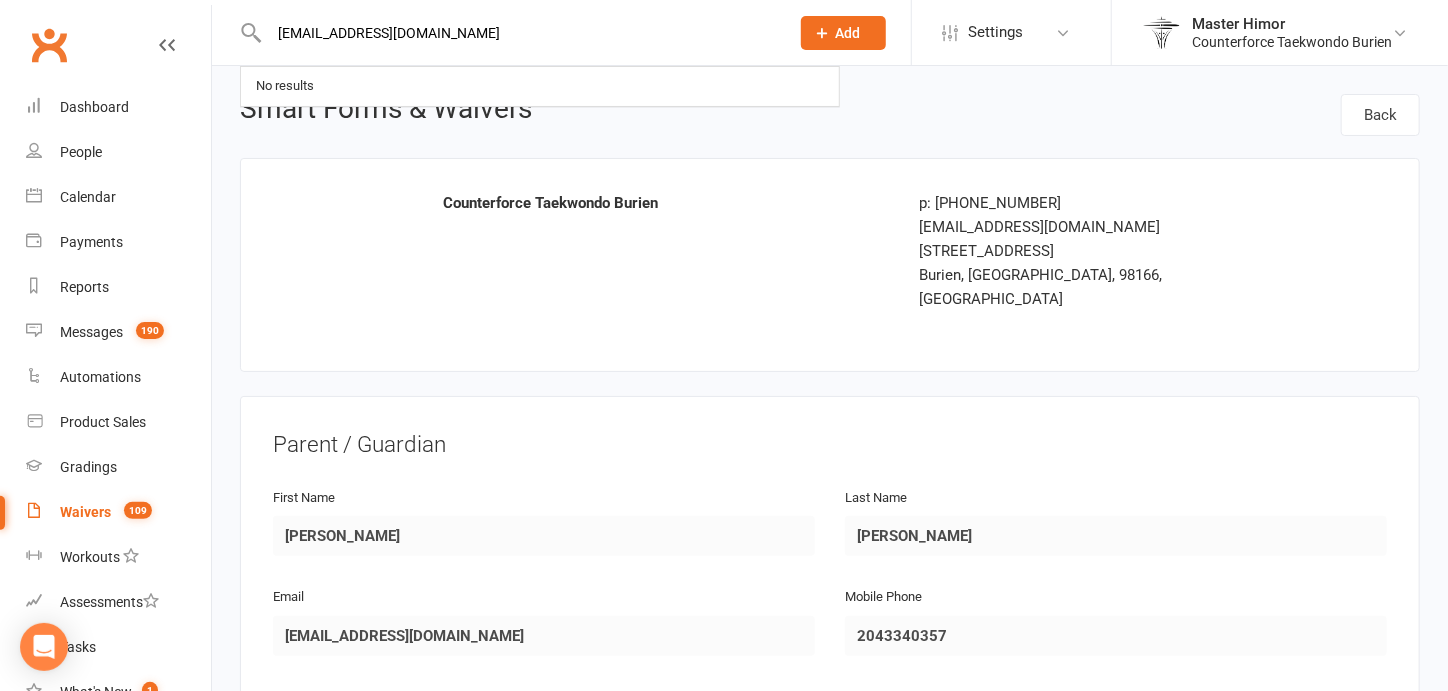 type on "[EMAIL_ADDRESS][DOMAIN_NAME]" 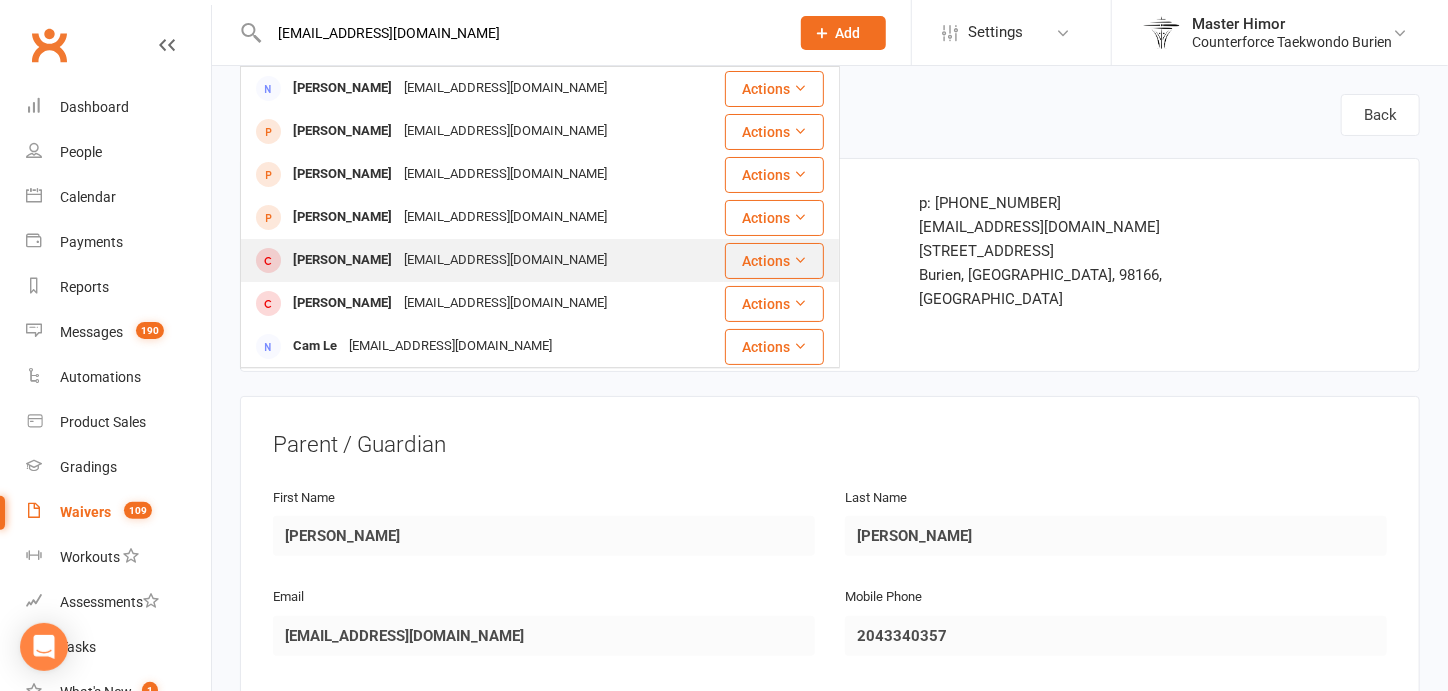 click on "[PERSON_NAME]" at bounding box center [342, 260] 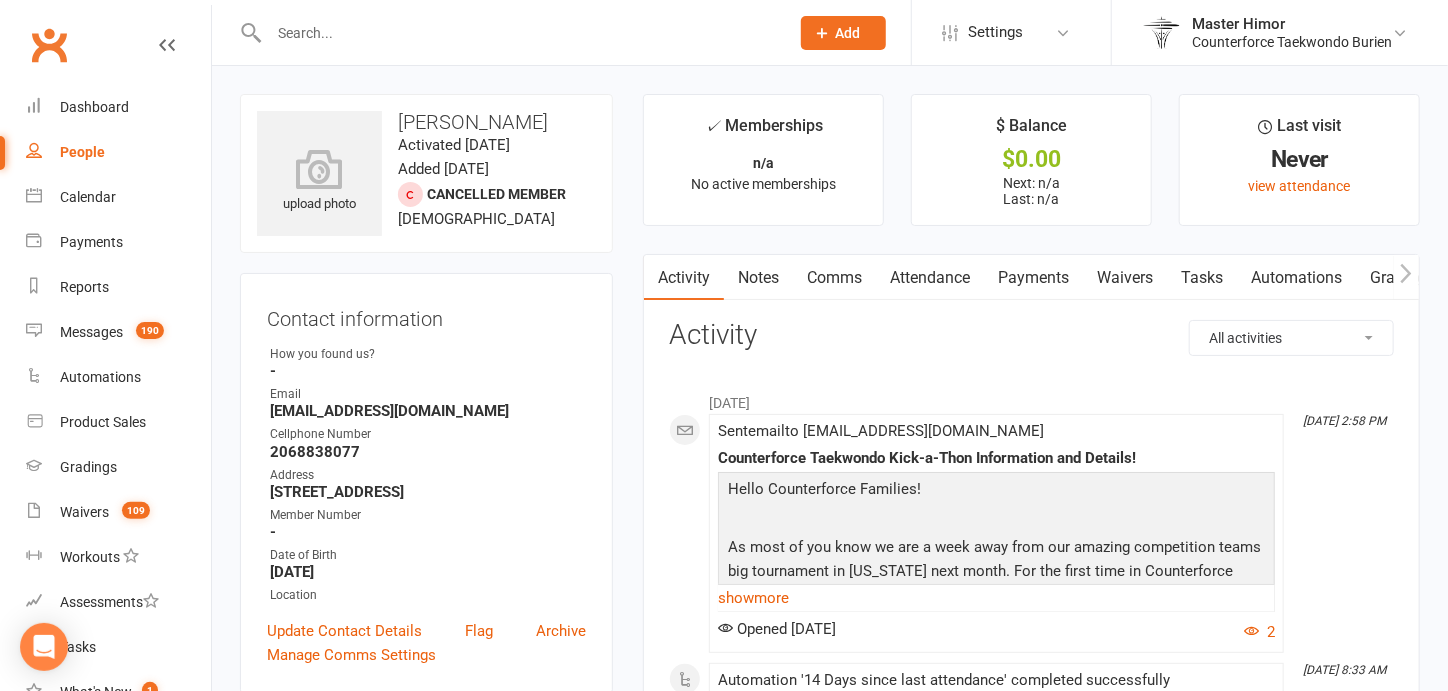 click at bounding box center (519, 33) 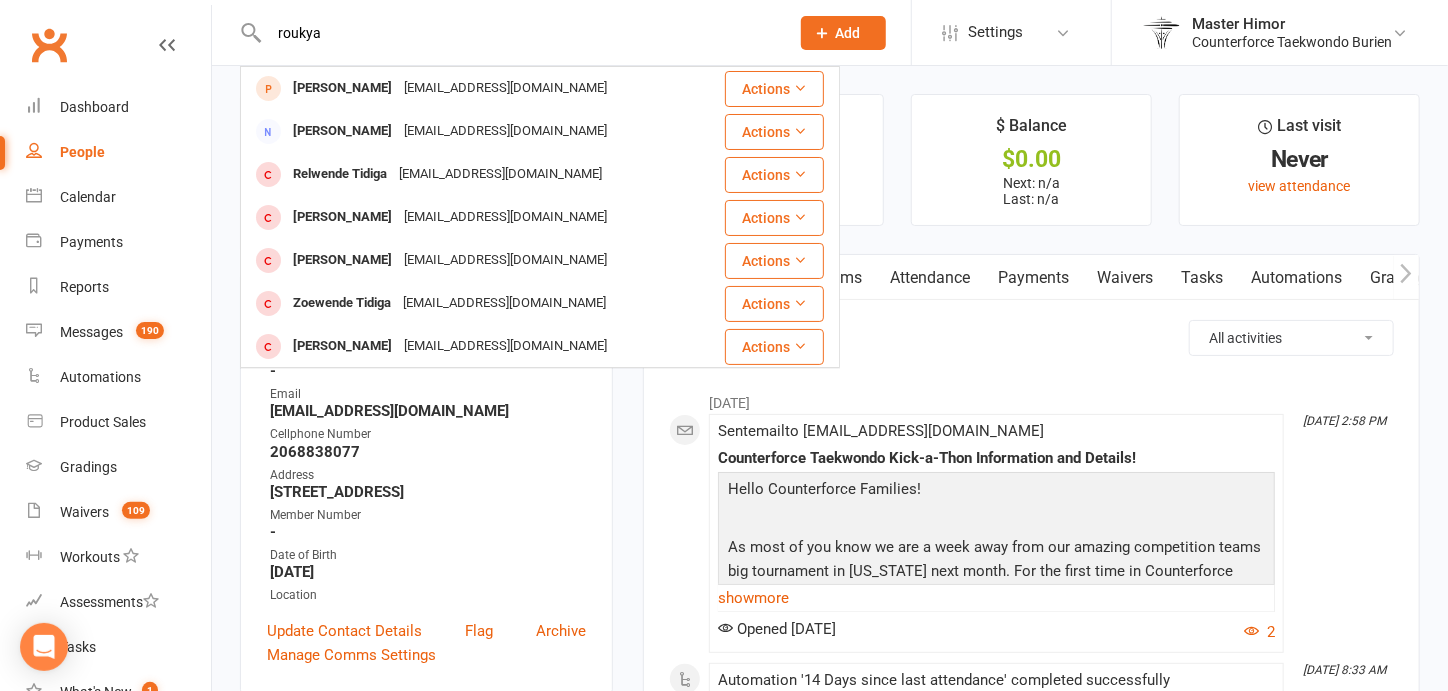 type on "roukya" 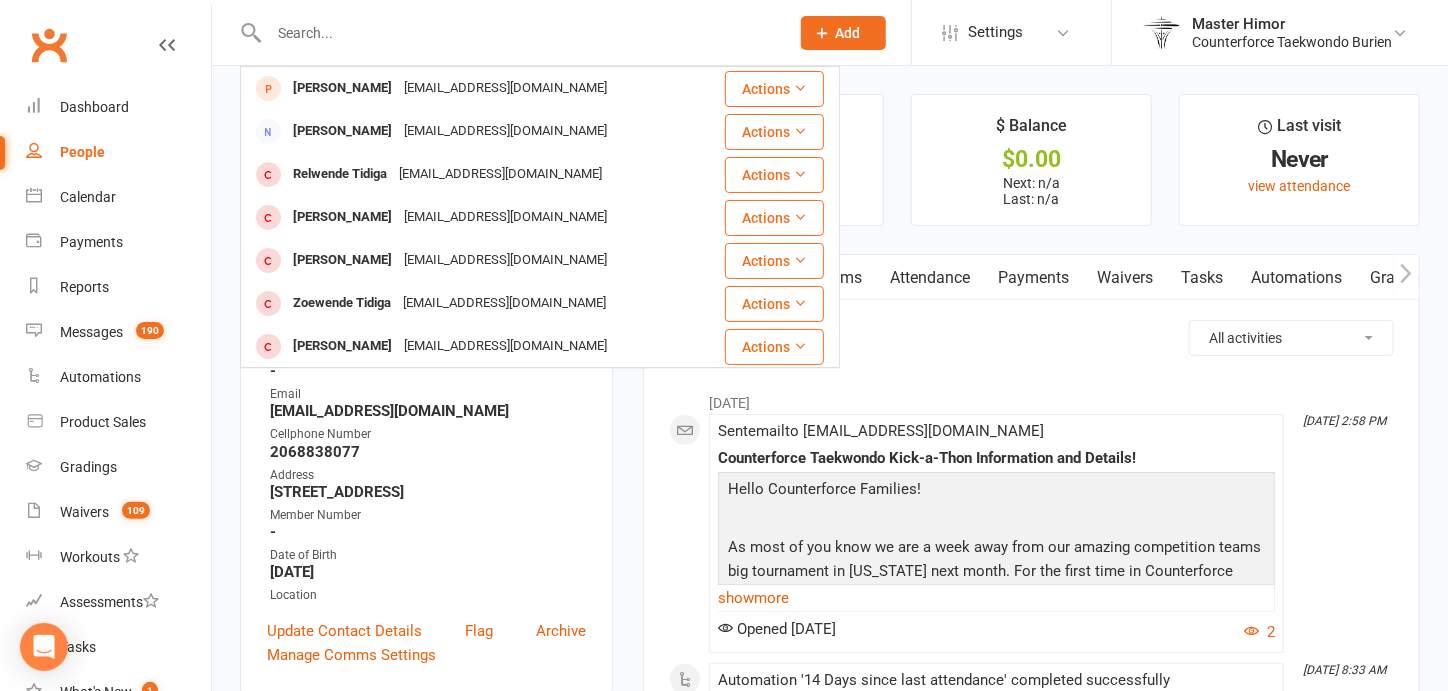 click on "2068838077" at bounding box center [428, 452] 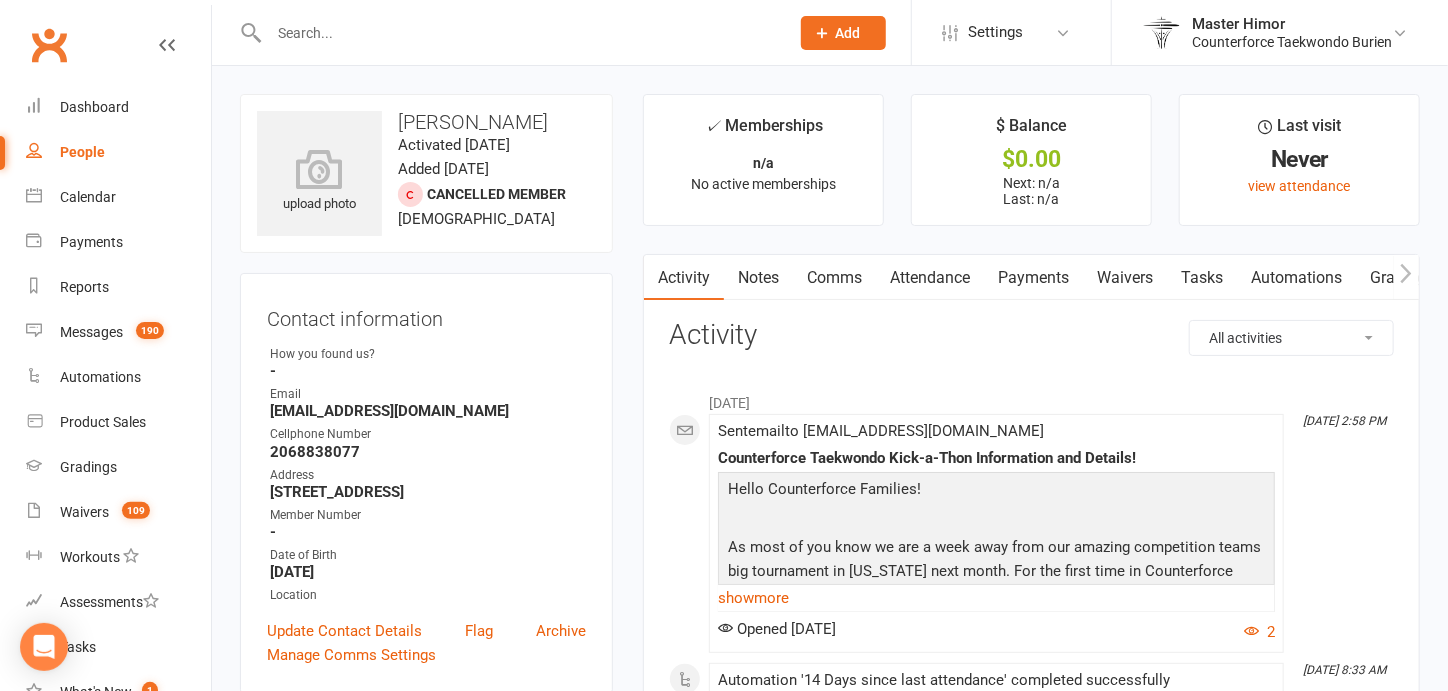 click at bounding box center (519, 33) 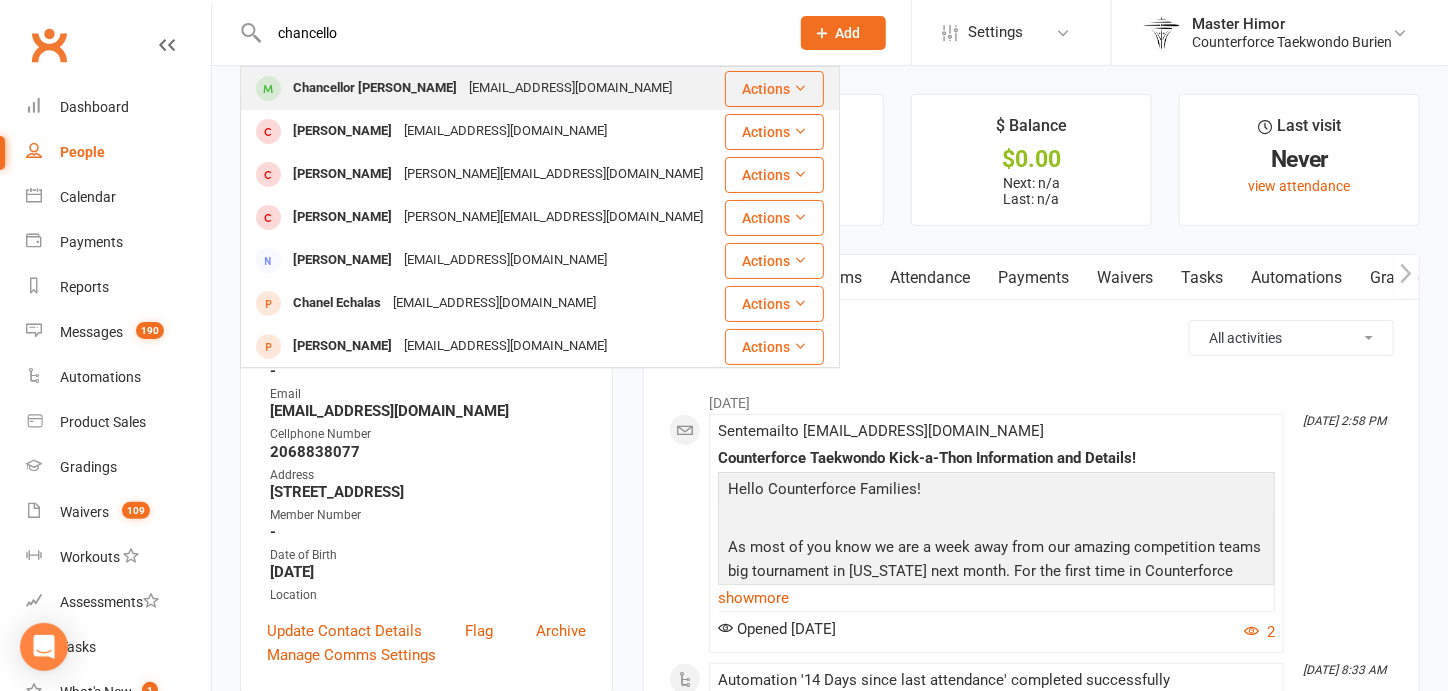 type on "chancello" 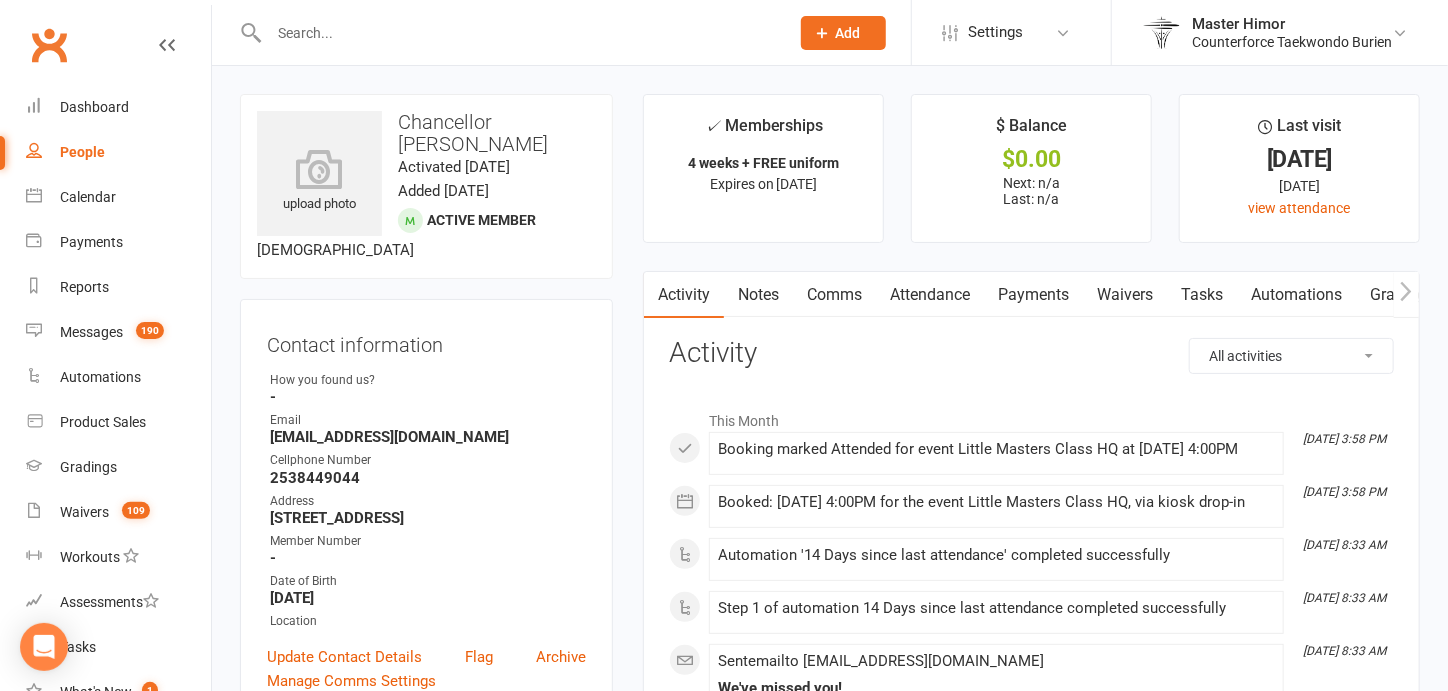 click on "[EMAIL_ADDRESS][DOMAIN_NAME]" at bounding box center (428, 437) 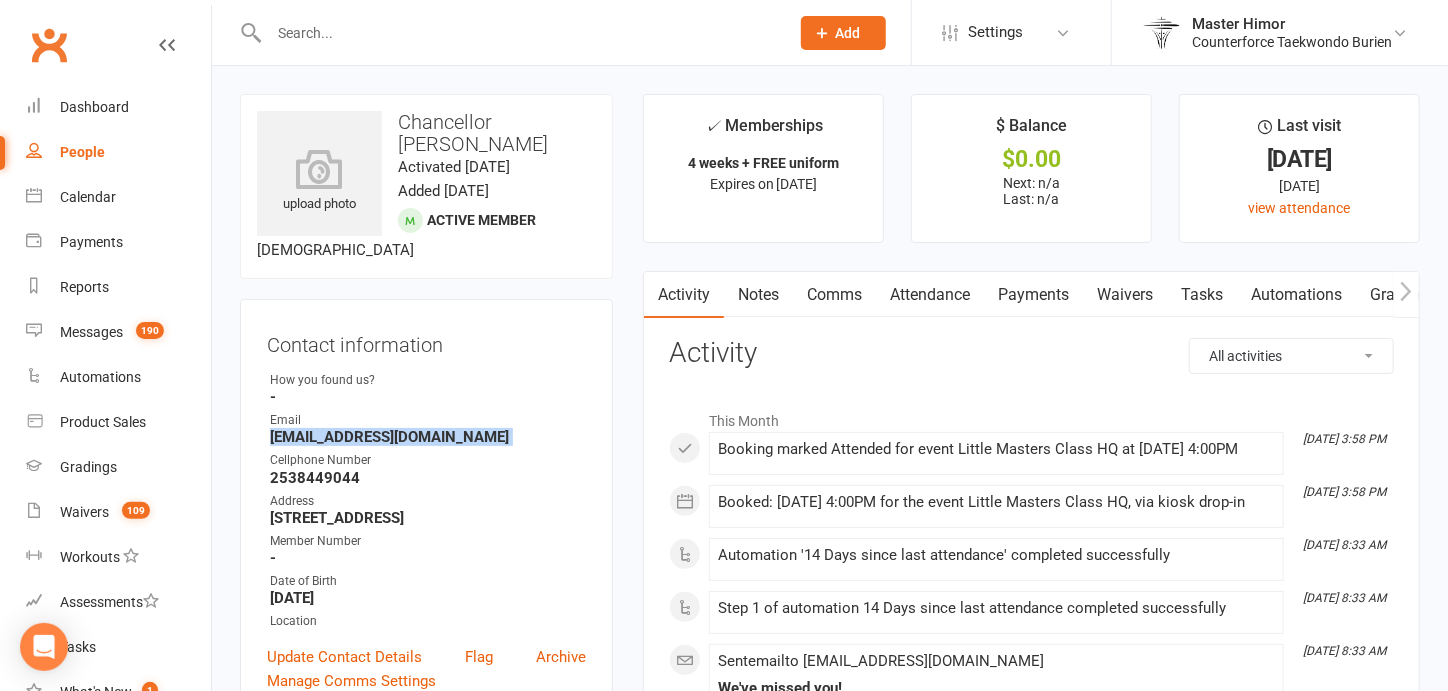 click on "[EMAIL_ADDRESS][DOMAIN_NAME]" at bounding box center [428, 437] 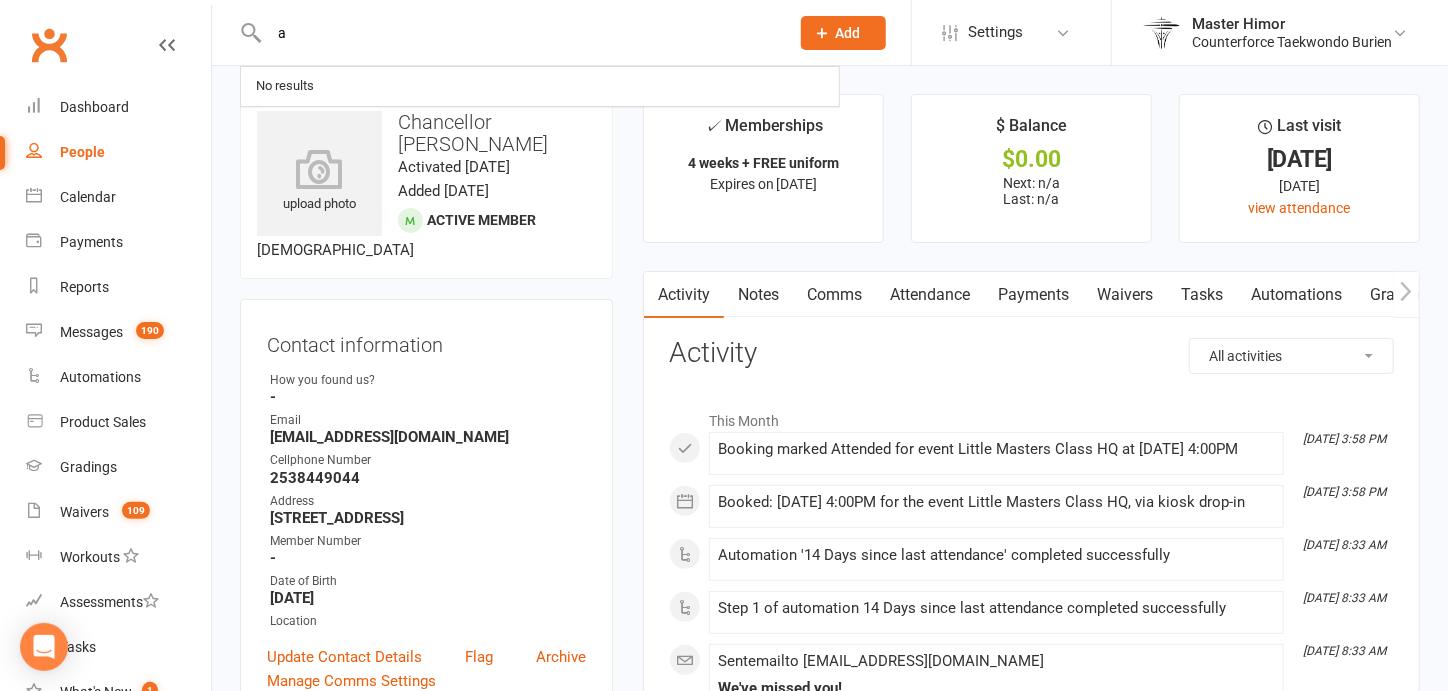click on "a" at bounding box center [519, 33] 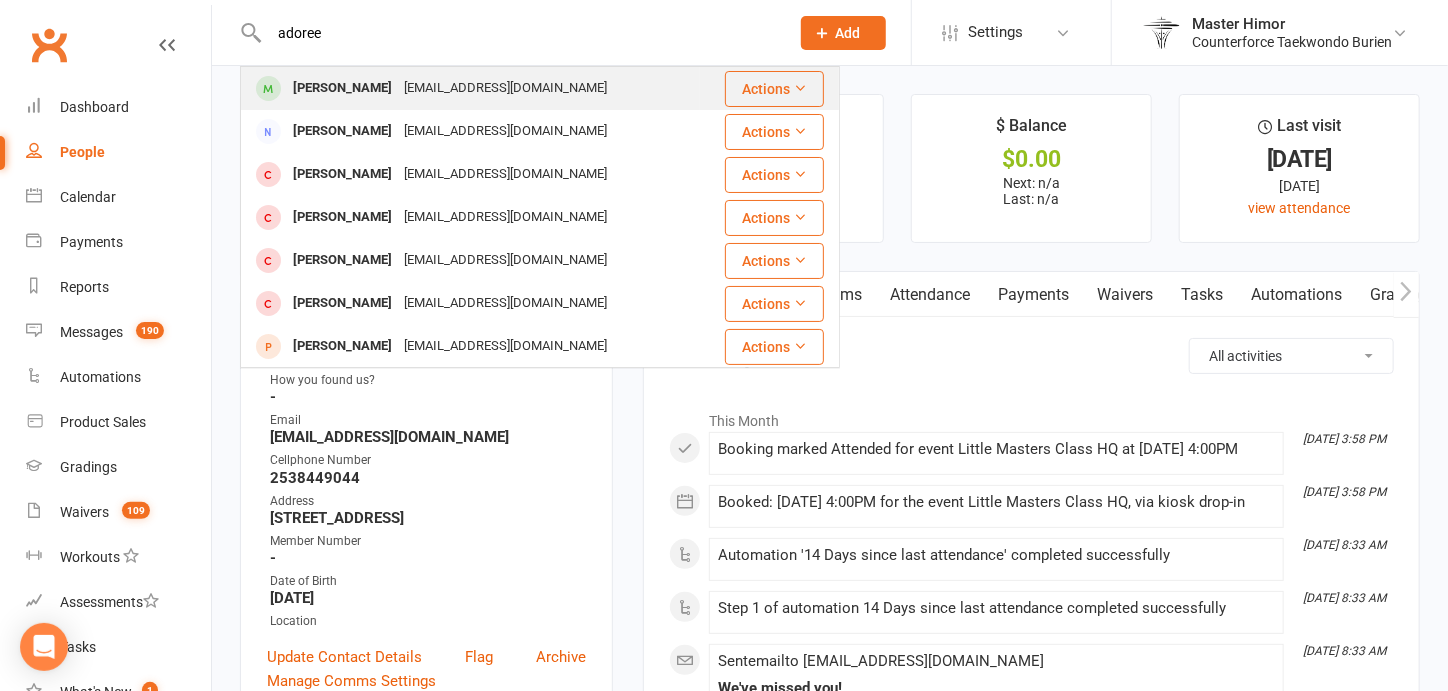type on "adoree" 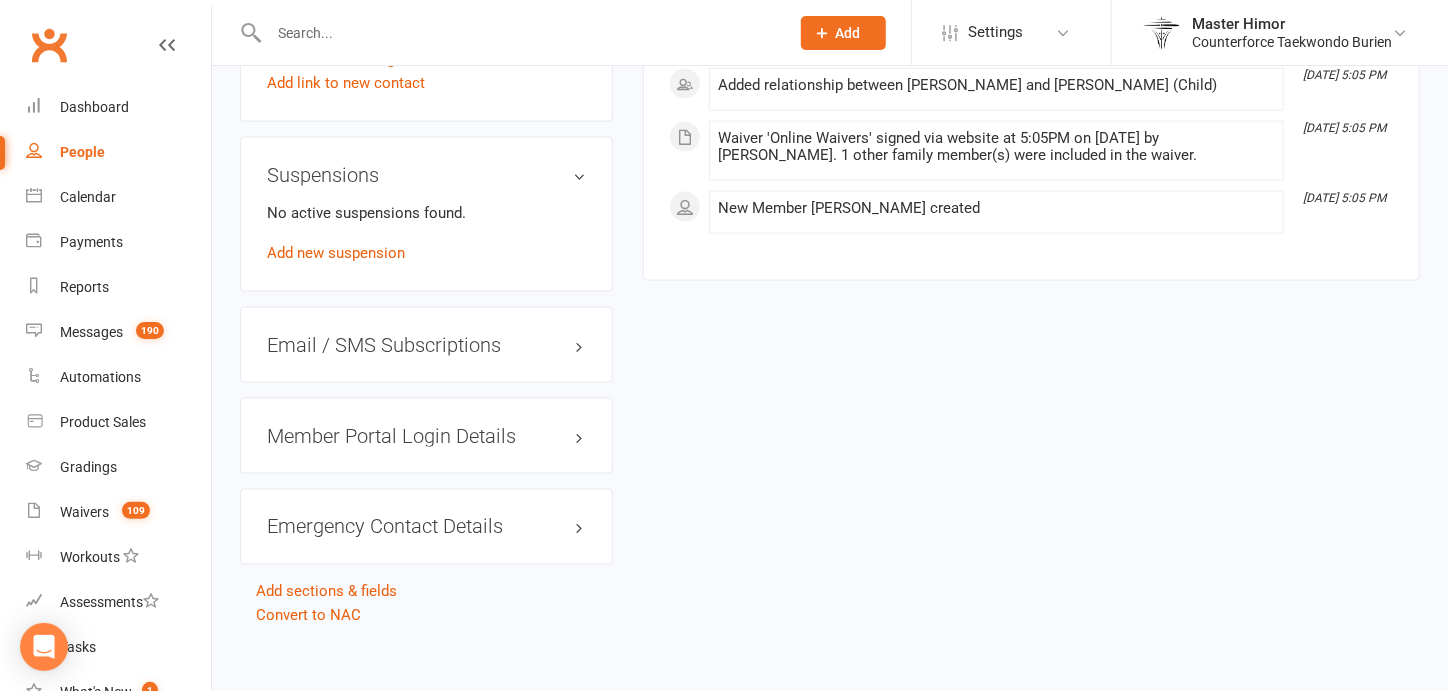 scroll, scrollTop: 1384, scrollLeft: 0, axis: vertical 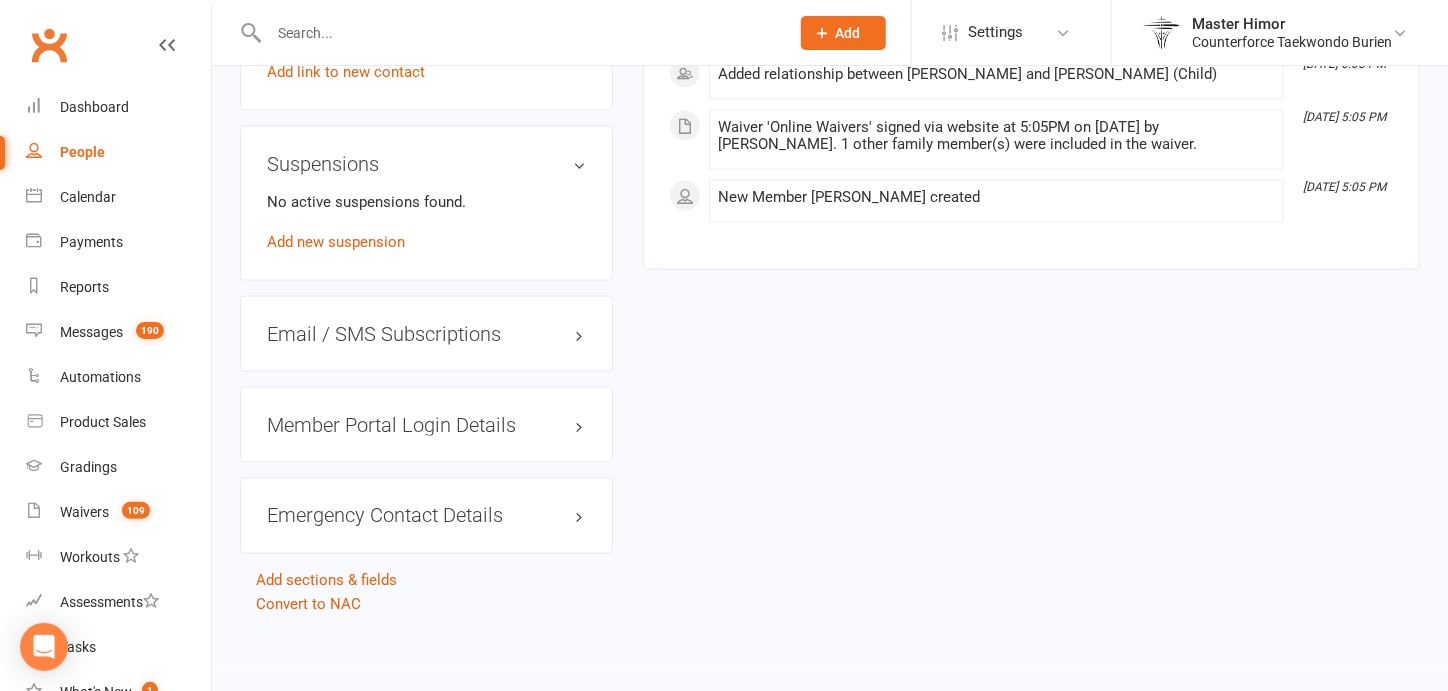 click on "Emergency Contact Details  edit" at bounding box center (426, 516) 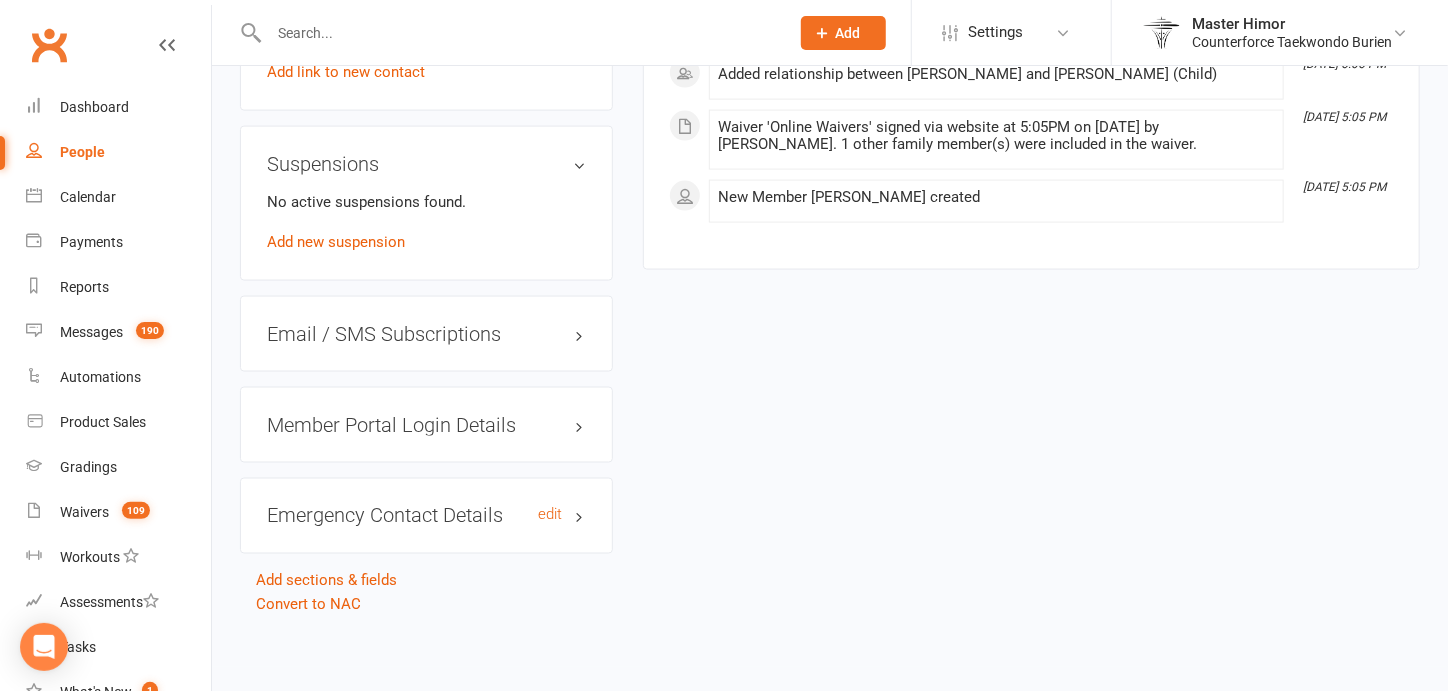 click on "Emergency Contact Details  edit" at bounding box center (426, 516) 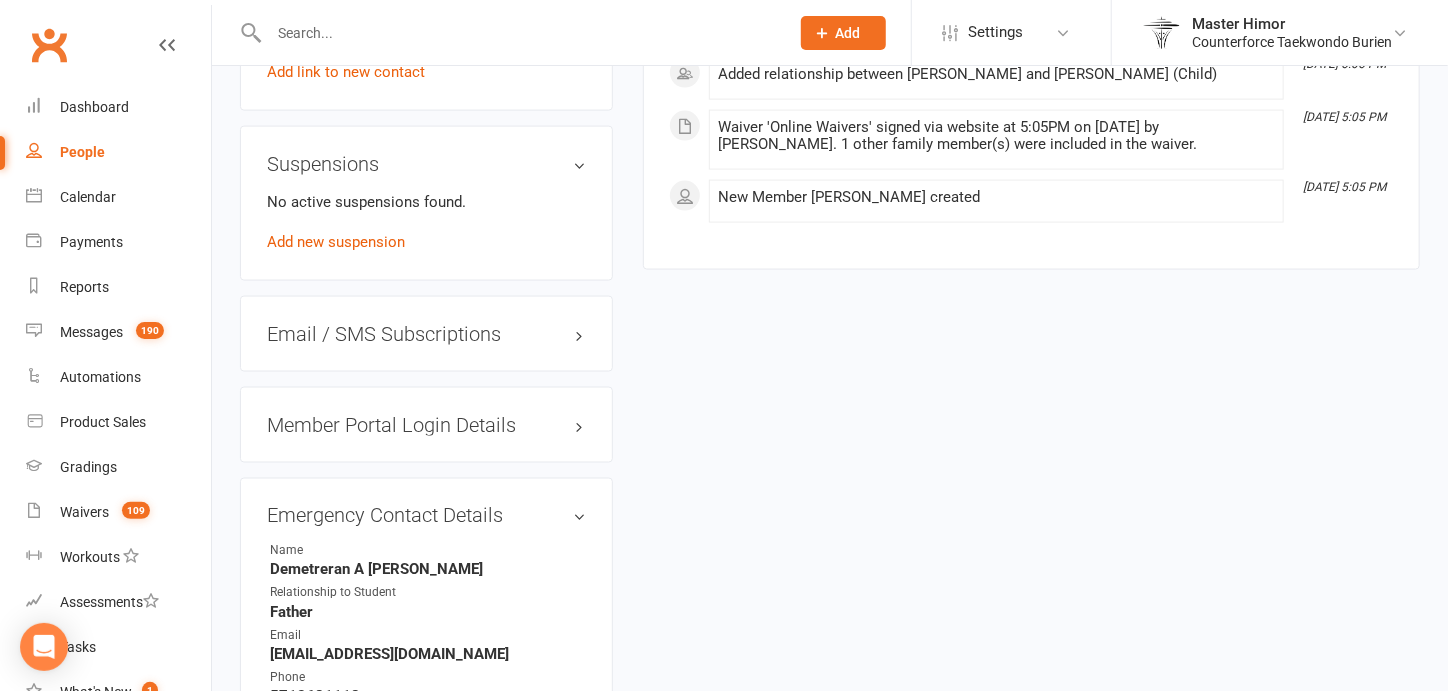 click at bounding box center (519, 33) 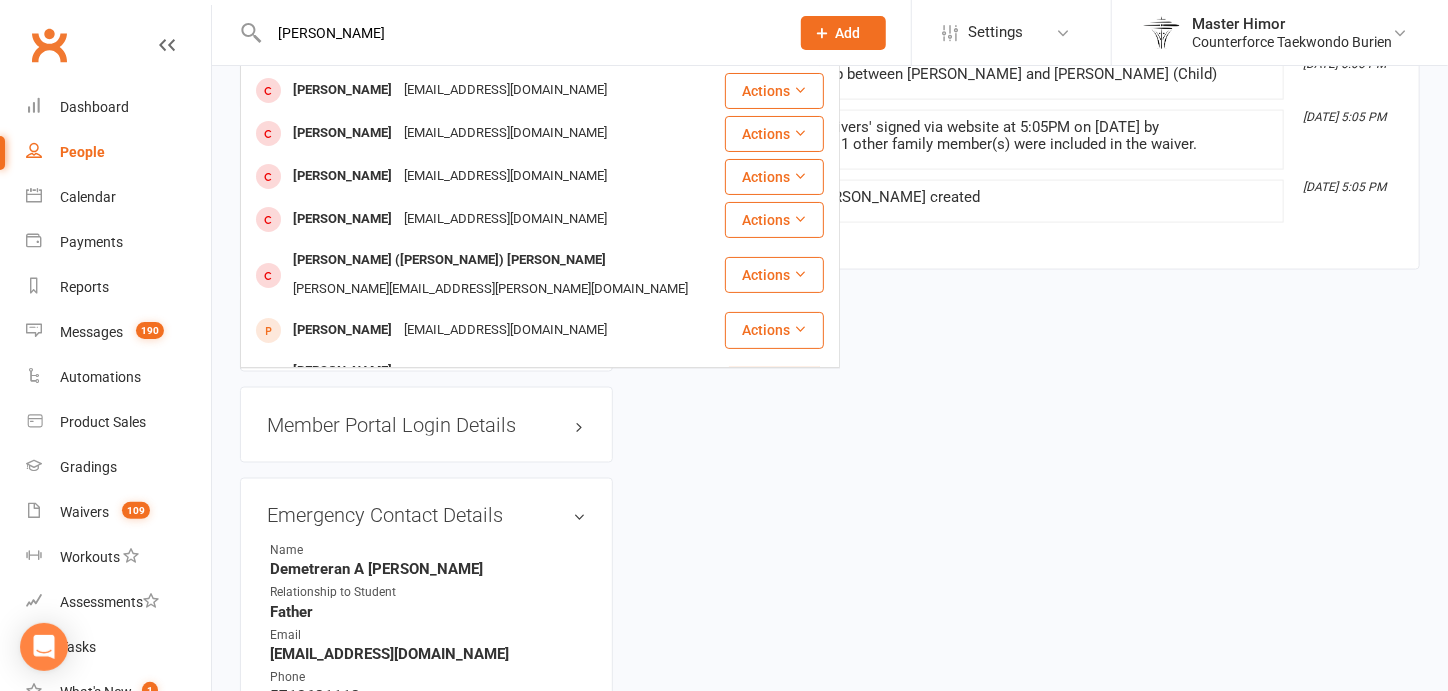 scroll, scrollTop: 135, scrollLeft: 0, axis: vertical 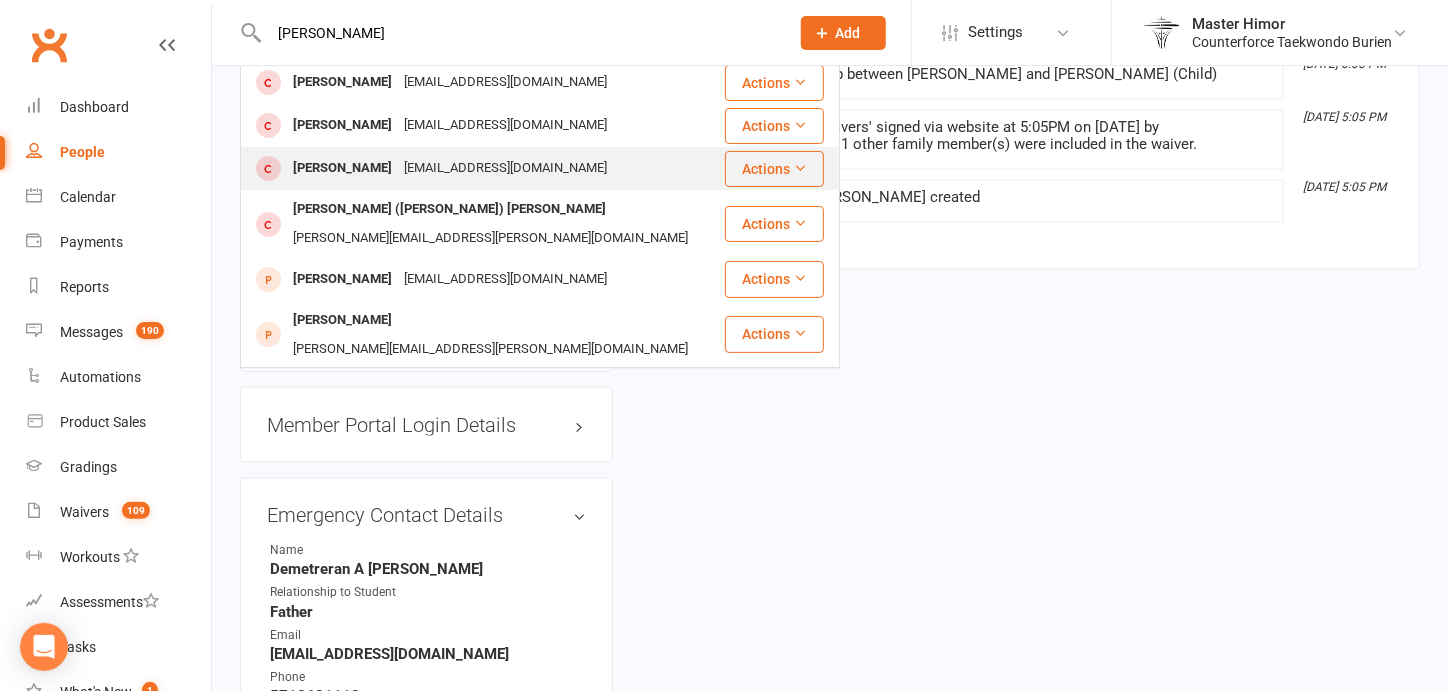 click on "[PERSON_NAME] [EMAIL_ADDRESS][DOMAIN_NAME]" at bounding box center (482, 168) 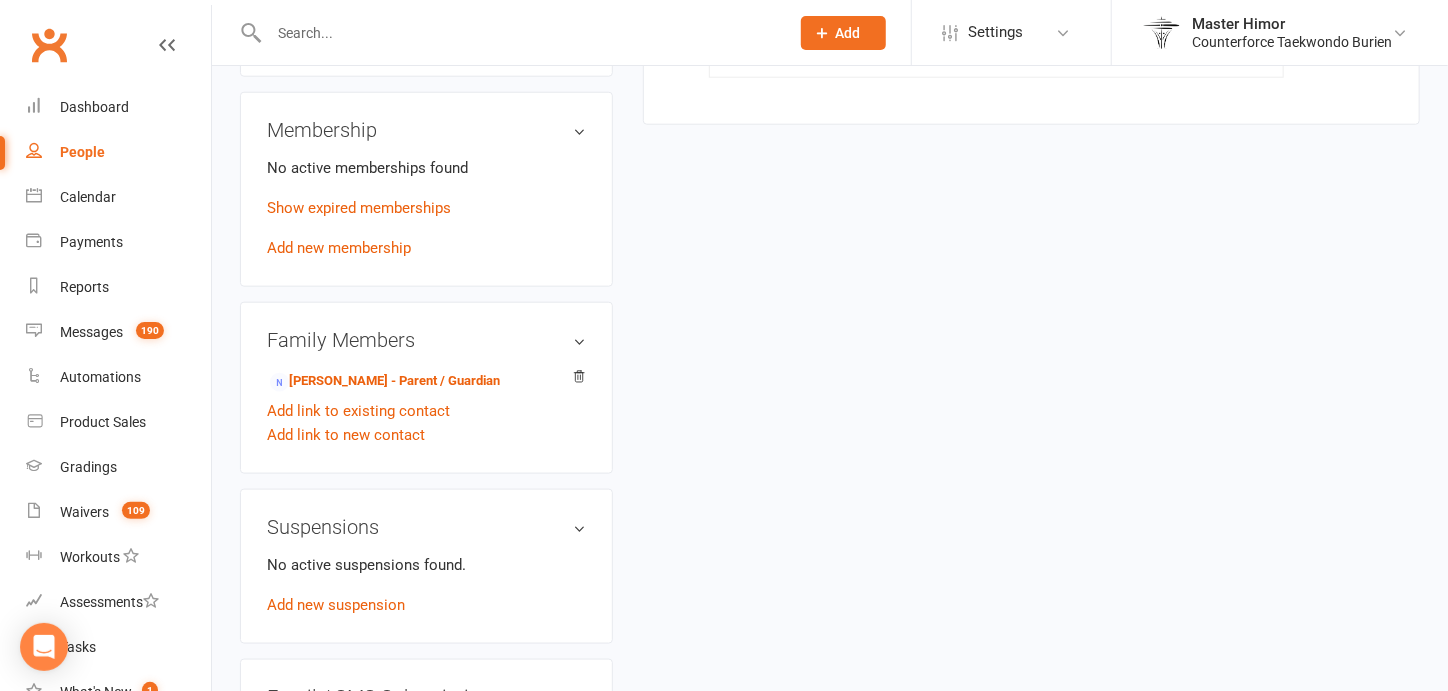 scroll, scrollTop: 1000, scrollLeft: 0, axis: vertical 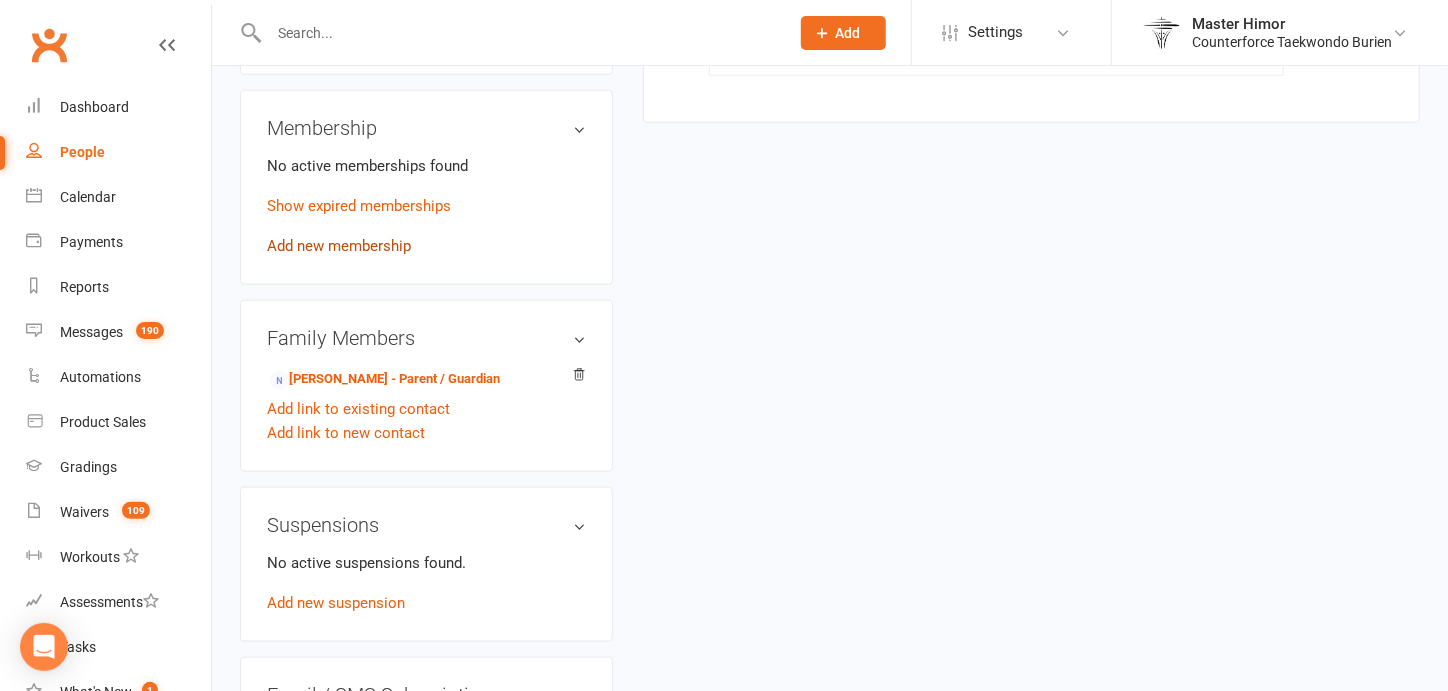 click on "Add new membership" at bounding box center (339, 246) 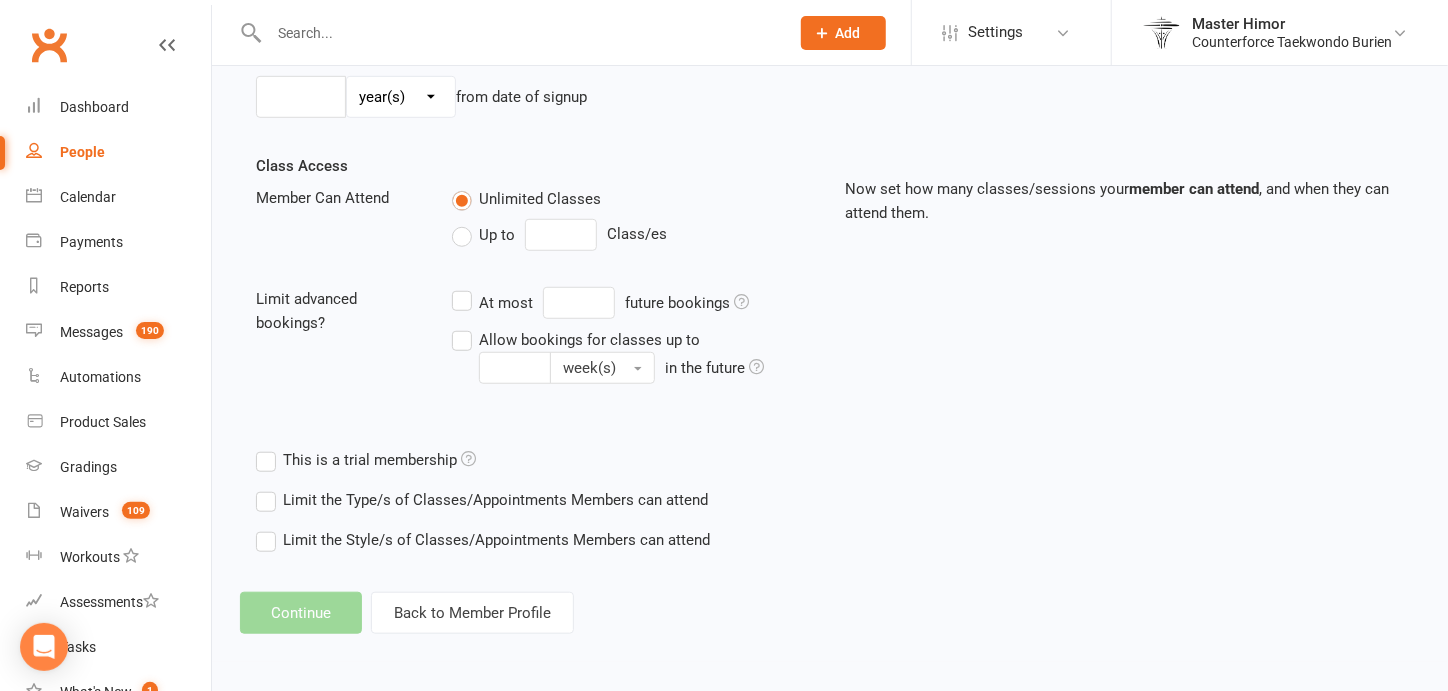 scroll, scrollTop: 0, scrollLeft: 0, axis: both 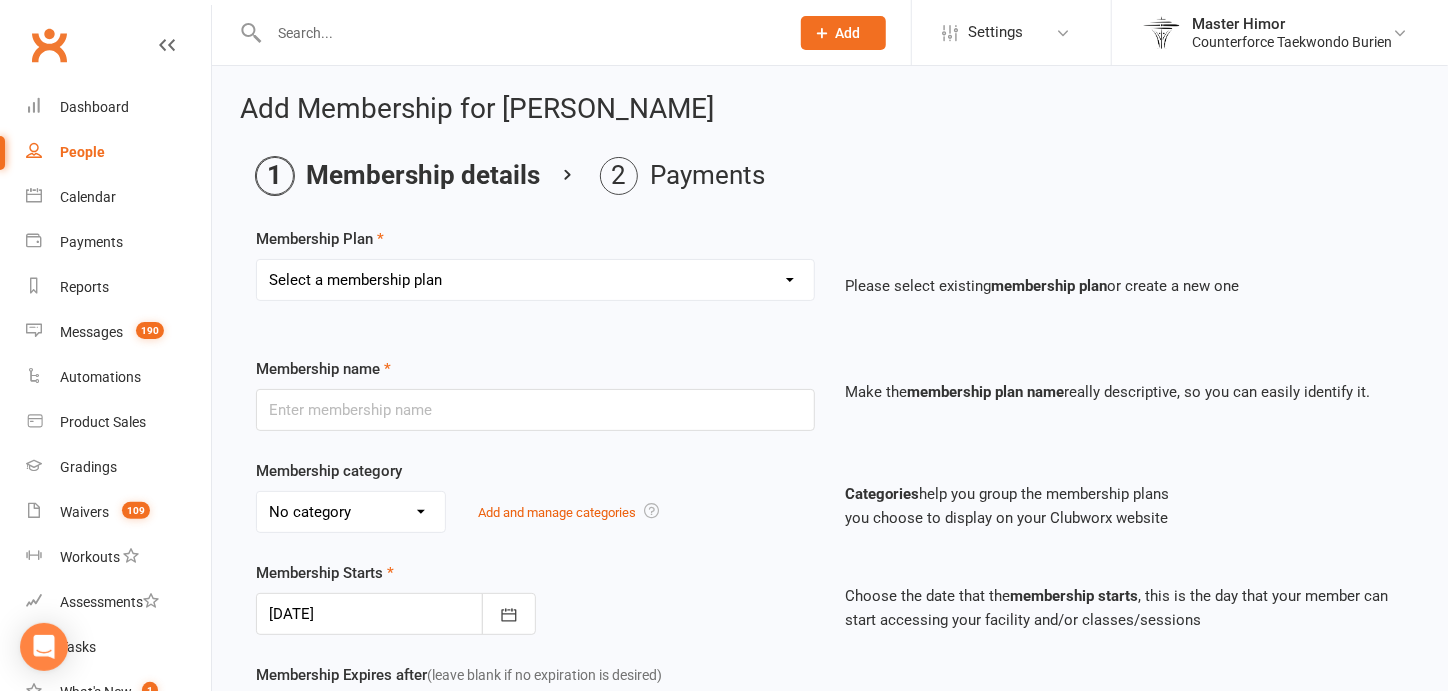 click on "Select a membership plan Create new Membership Plan 1 week FREE special 4 weeks + FREE uniform Individual 12 months Individual 6 months Individual Monthly Birthday Party NEW YEARS SPECIAL: 2 weeks + FREE uniform 2 months + FREE Uniform 1 Week CAMP Burien Individual Monthly Black Belt Club Sub-Member 2 Kids or 2 adults [DEMOGRAPHIC_DATA] Unlimited Family Plan Old Individual 1 x week Old PIF 1 YR Family FACILITY RENTAL Summer 2020 Special + Free Uniform Back-to-School 2 weeks special $49 2 WEEK SPECIAL" at bounding box center (535, 280) 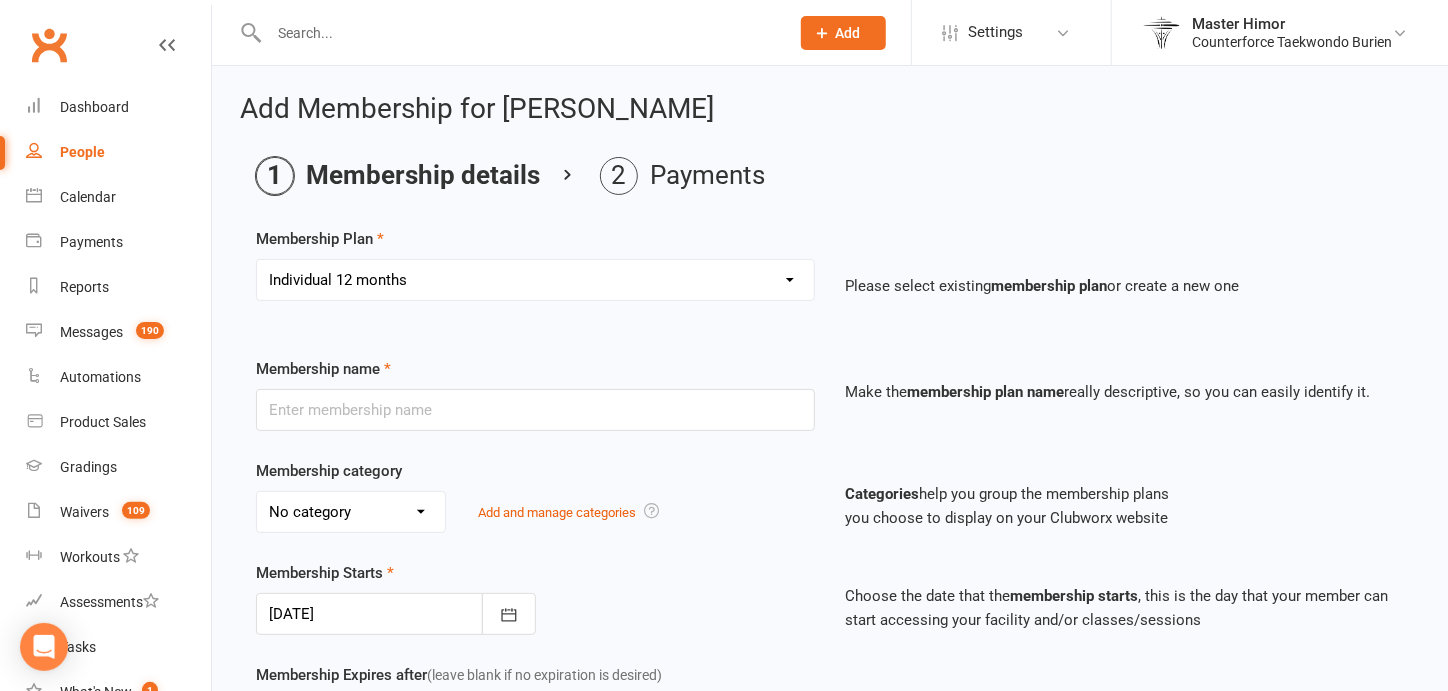 click on "Select a membership plan Create new Membership Plan 1 week FREE special 4 weeks + FREE uniform Individual 12 months Individual 6 months Individual Monthly Birthday Party NEW YEARS SPECIAL: 2 weeks + FREE uniform 2 months + FREE Uniform 1 Week CAMP Burien Individual Monthly Black Belt Club Sub-Member 2 Kids or 2 adults [DEMOGRAPHIC_DATA] Unlimited Family Plan Old Individual 1 x week Old PIF 1 YR Family FACILITY RENTAL Summer 2020 Special + Free Uniform Back-to-School 2 weeks special $49 2 WEEK SPECIAL" at bounding box center [535, 280] 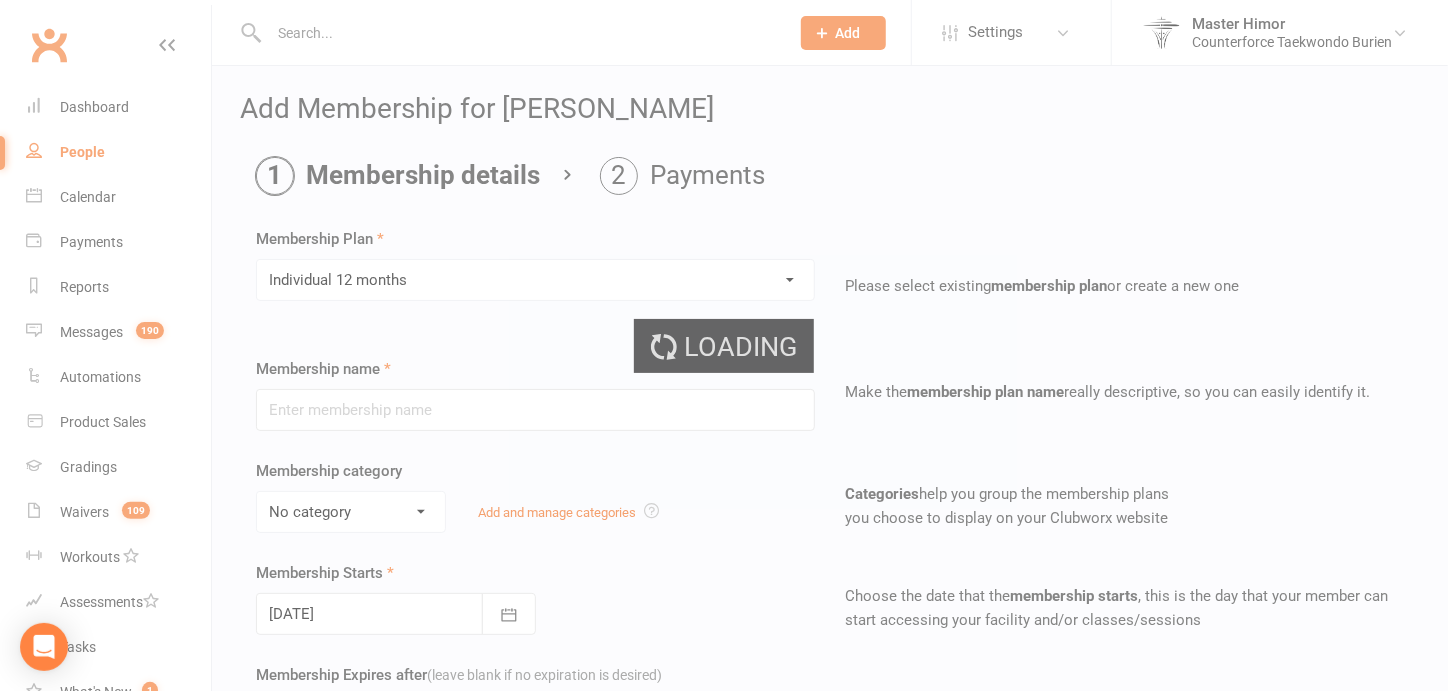 type on "Individual 12 months" 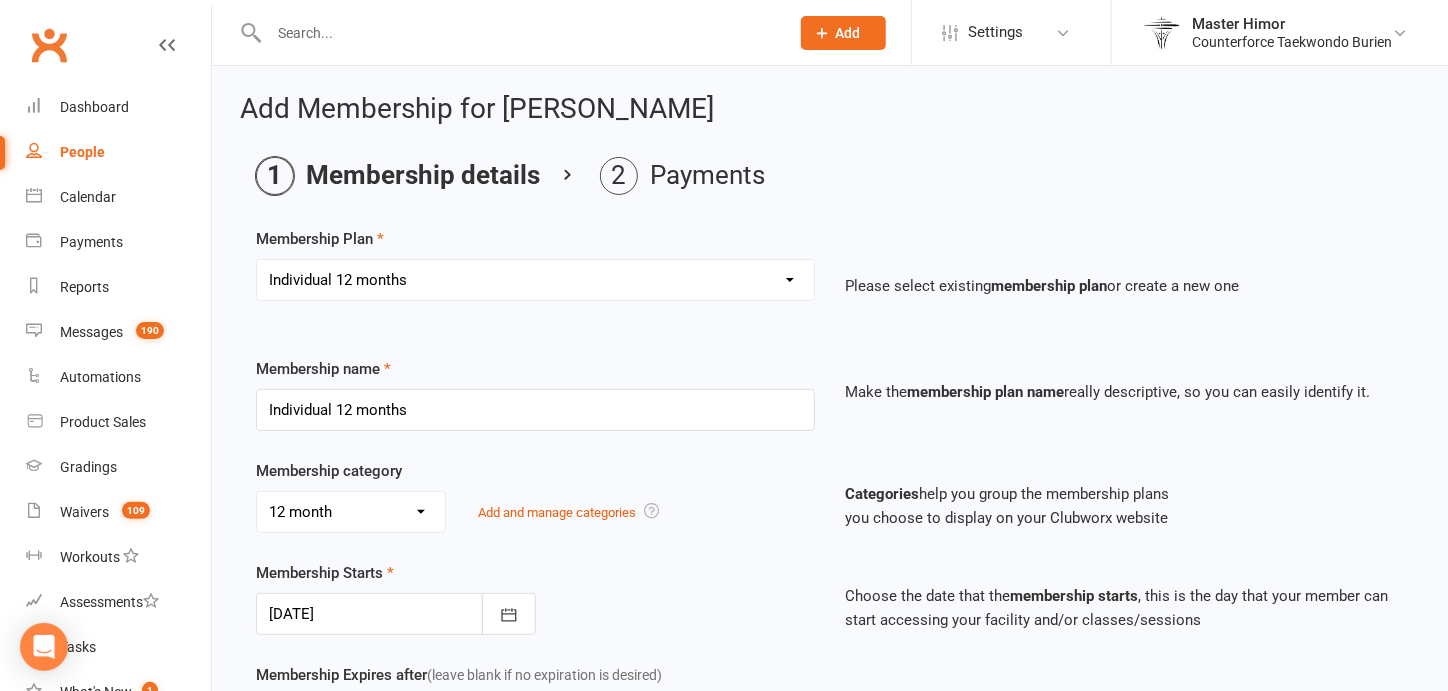 click on "Membership category No category 12 month 1 month SPECIAL 1 WEEK SPECIAL 2 WEEK SPECIAL 3 month special 4 WEEK SPECIAL 6 month CAMP Dependent Event FACILITY RENTAL FALL SPECIAL General Monthly NEW YEAR SPECIAL NEW YEARS SPECIAL SUMMER SPECIAL Add and manage categories" at bounding box center (535, 496) 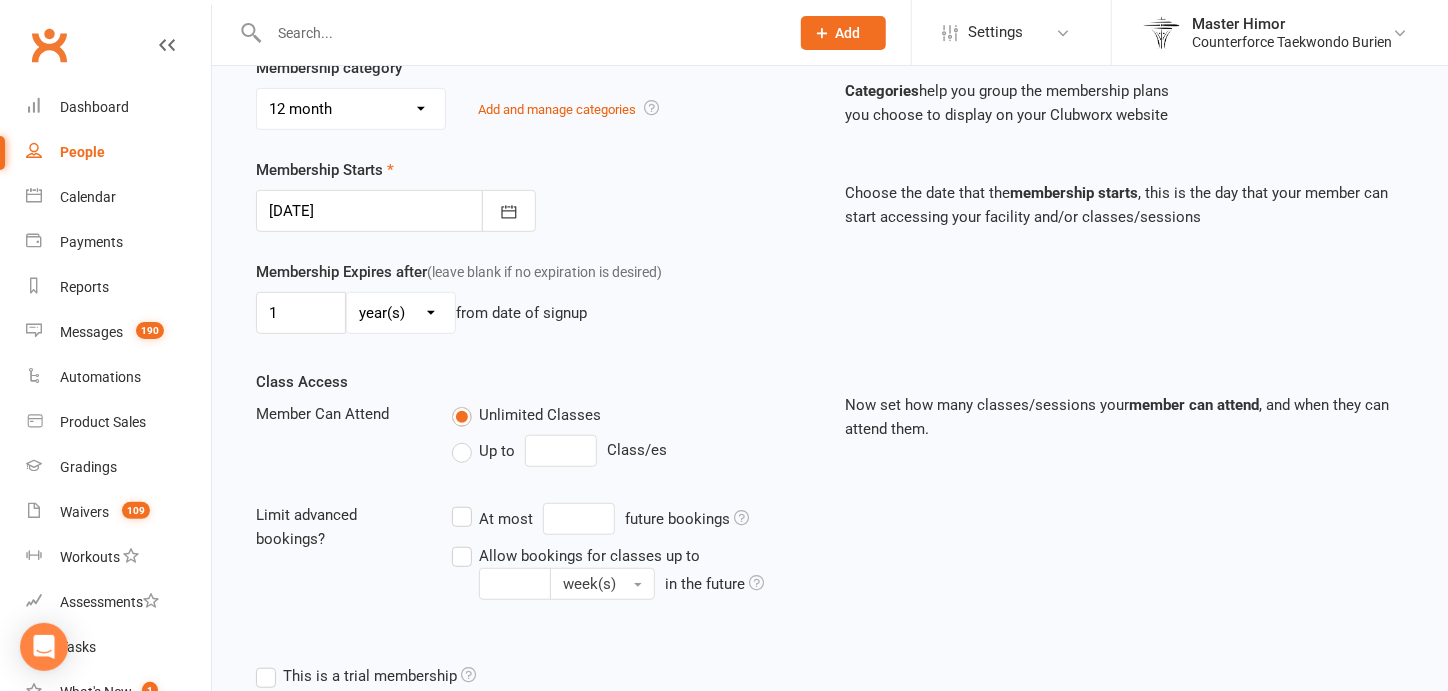 scroll, scrollTop: 440, scrollLeft: 0, axis: vertical 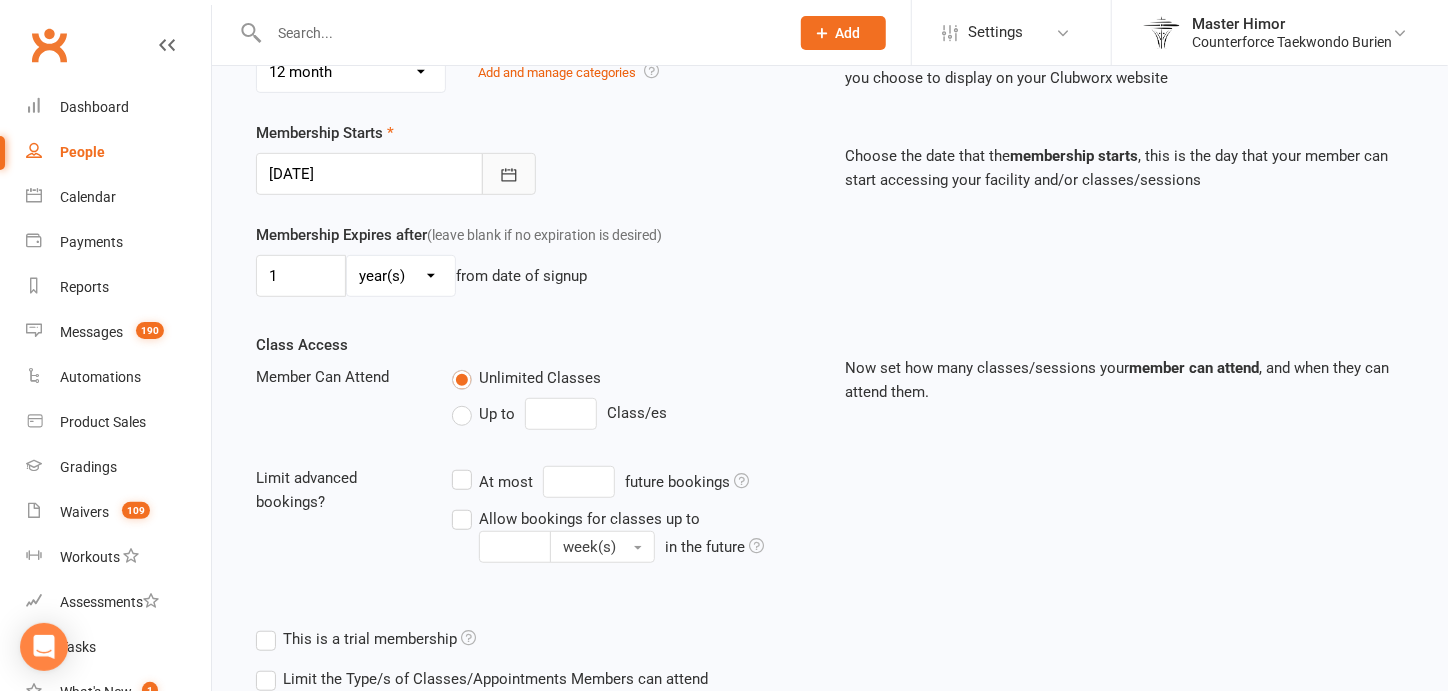 click at bounding box center [509, 174] 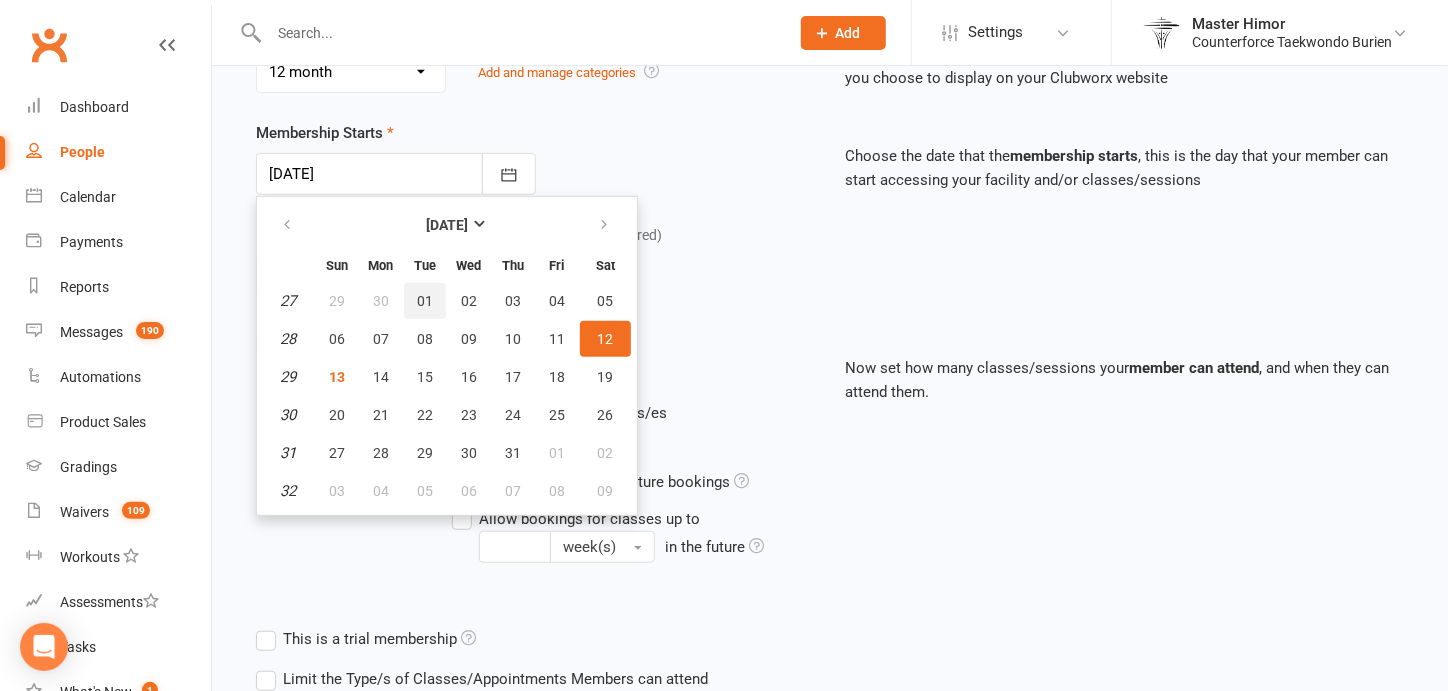 click on "01" at bounding box center (425, 301) 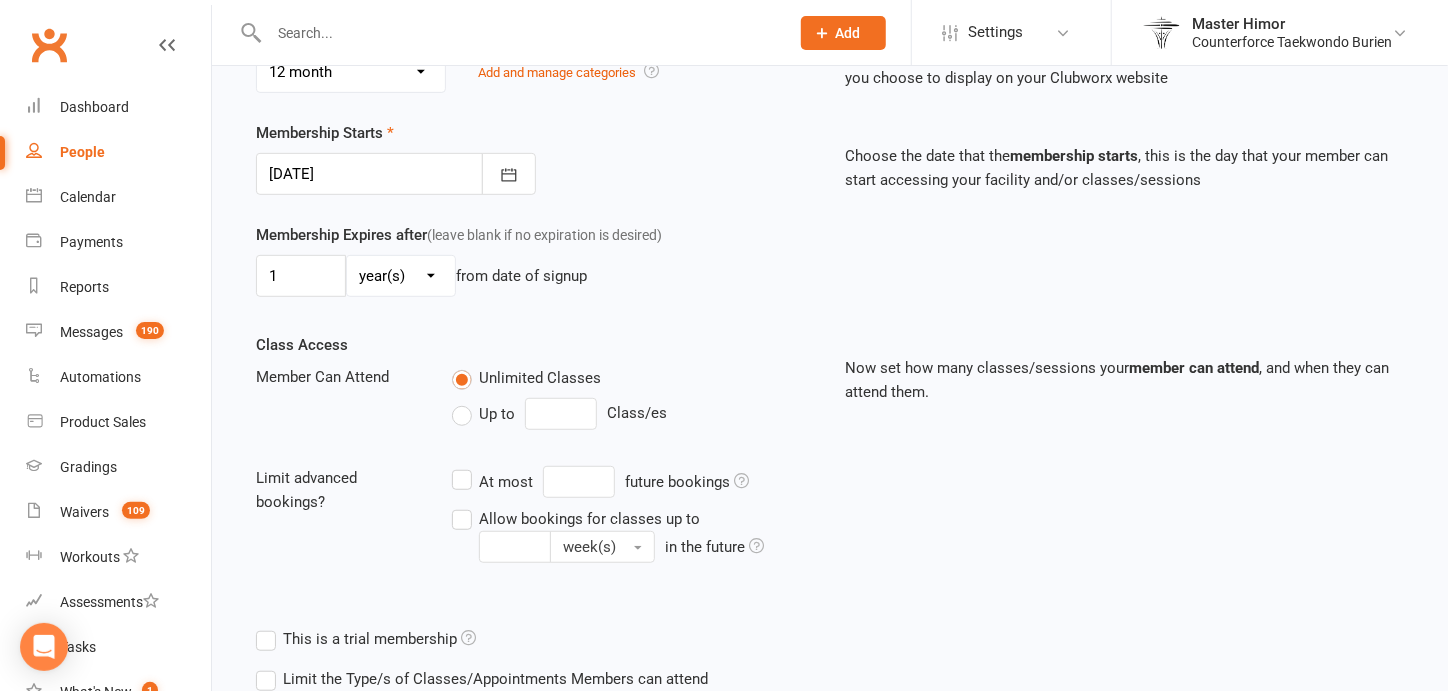 click on "Now set how many classes/sessions your  member can attend , and when they can attend them." at bounding box center [1124, 380] 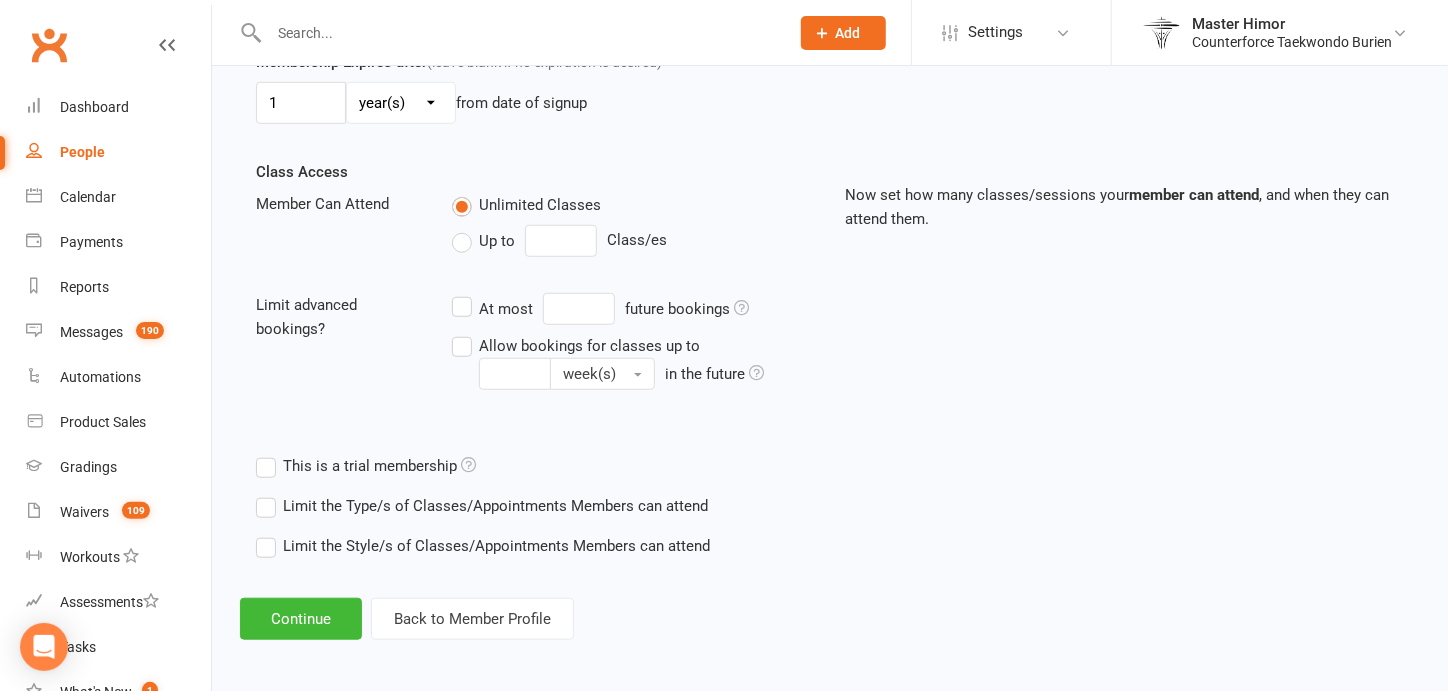 scroll, scrollTop: 615, scrollLeft: 0, axis: vertical 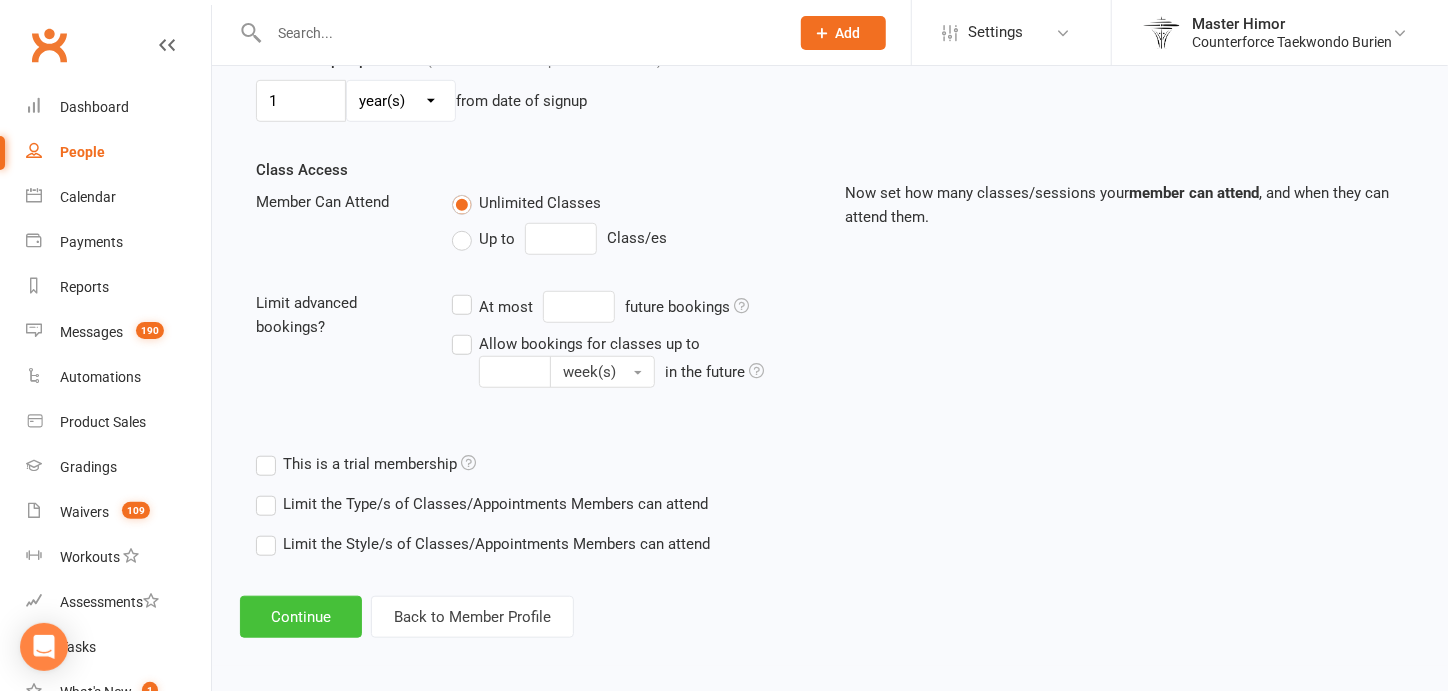 click on "Continue" at bounding box center (301, 617) 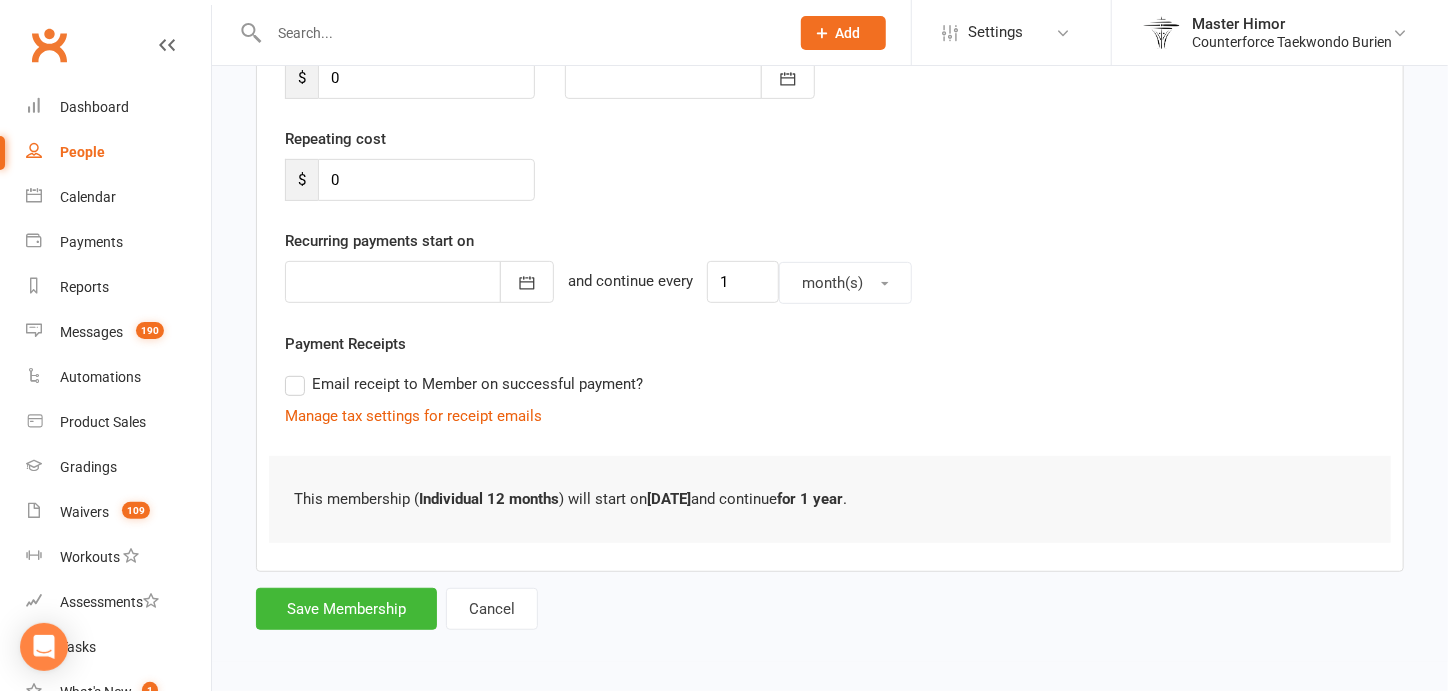 scroll, scrollTop: 0, scrollLeft: 0, axis: both 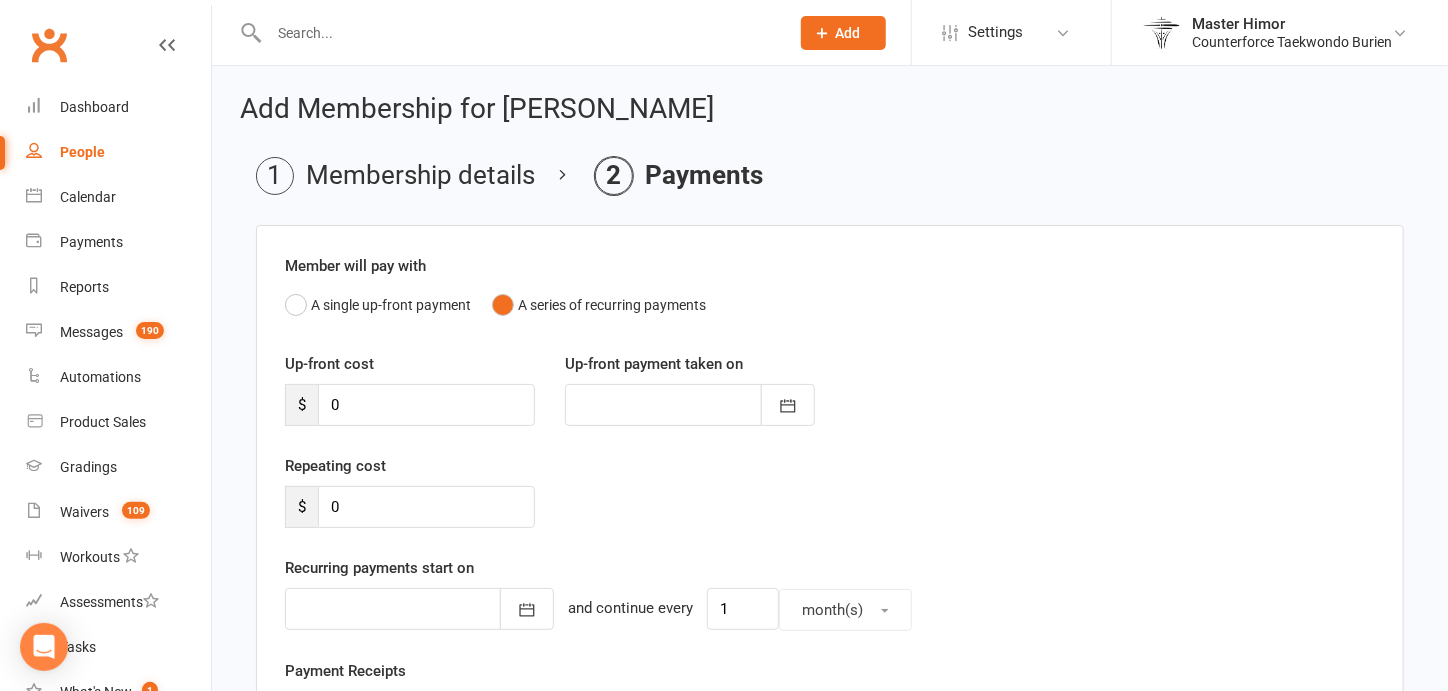 click on "Repeating cost  $ 0" at bounding box center [830, 505] 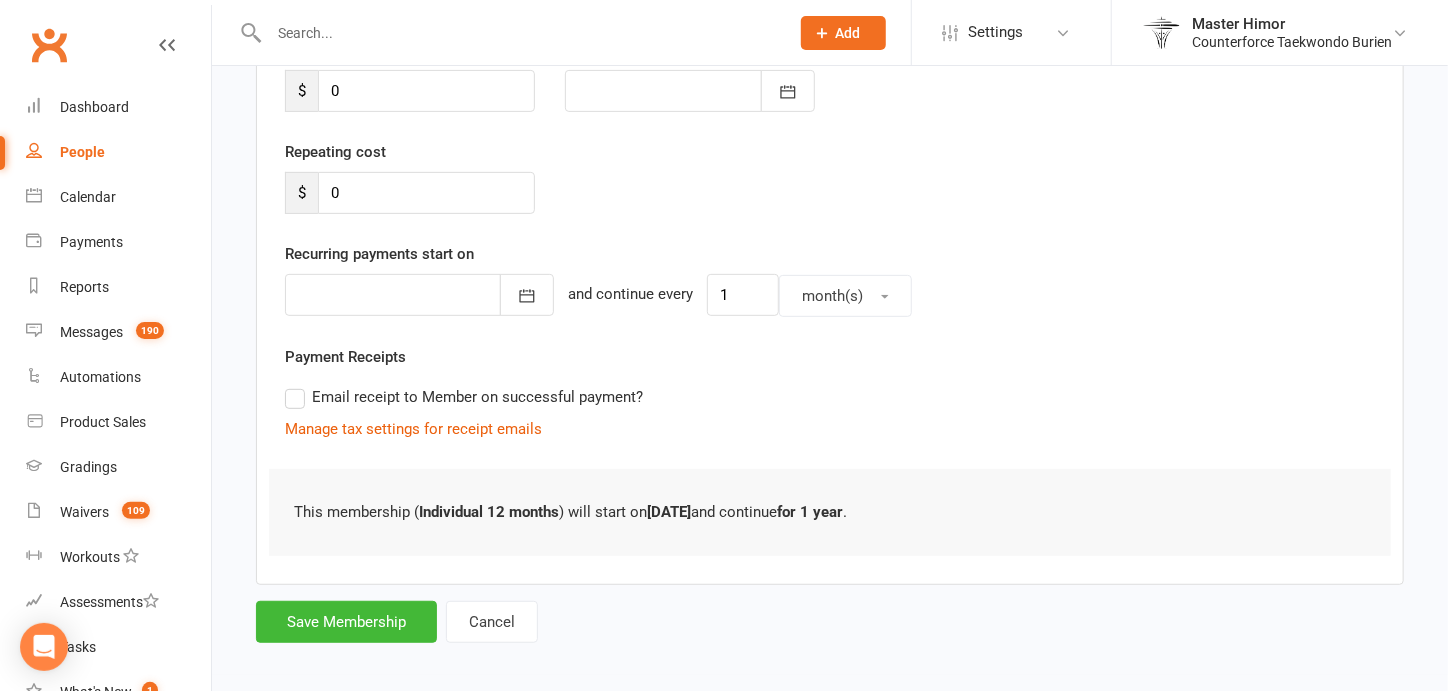 scroll, scrollTop: 324, scrollLeft: 0, axis: vertical 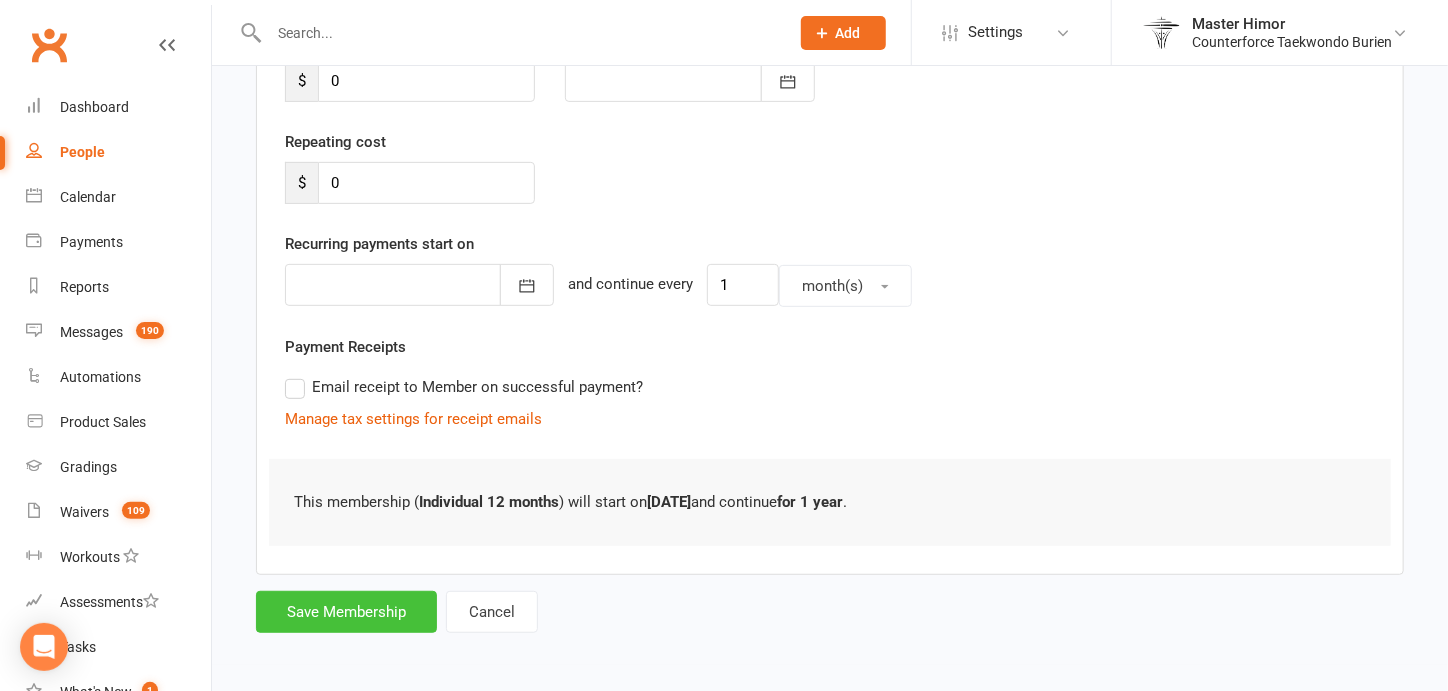 click on "Save Membership" at bounding box center [346, 612] 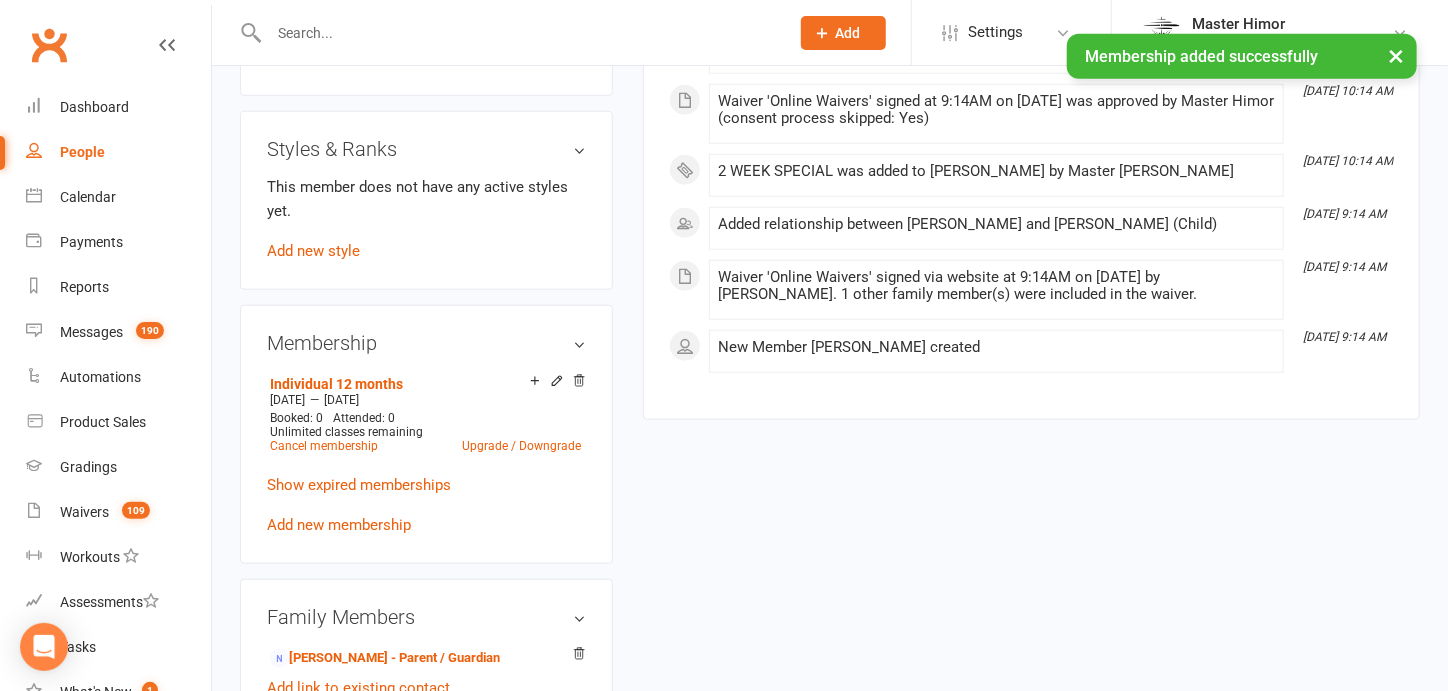 scroll, scrollTop: 800, scrollLeft: 0, axis: vertical 